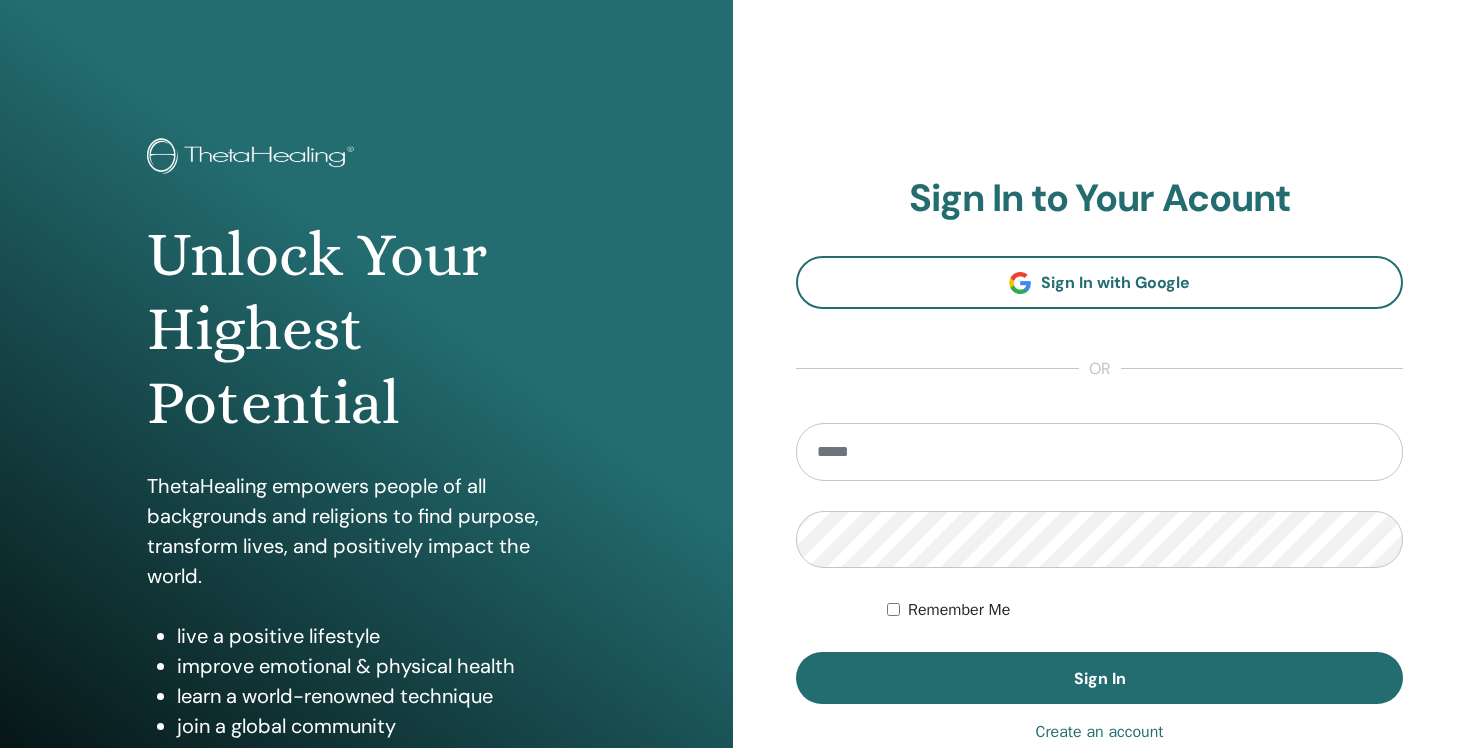 scroll, scrollTop: 0, scrollLeft: 0, axis: both 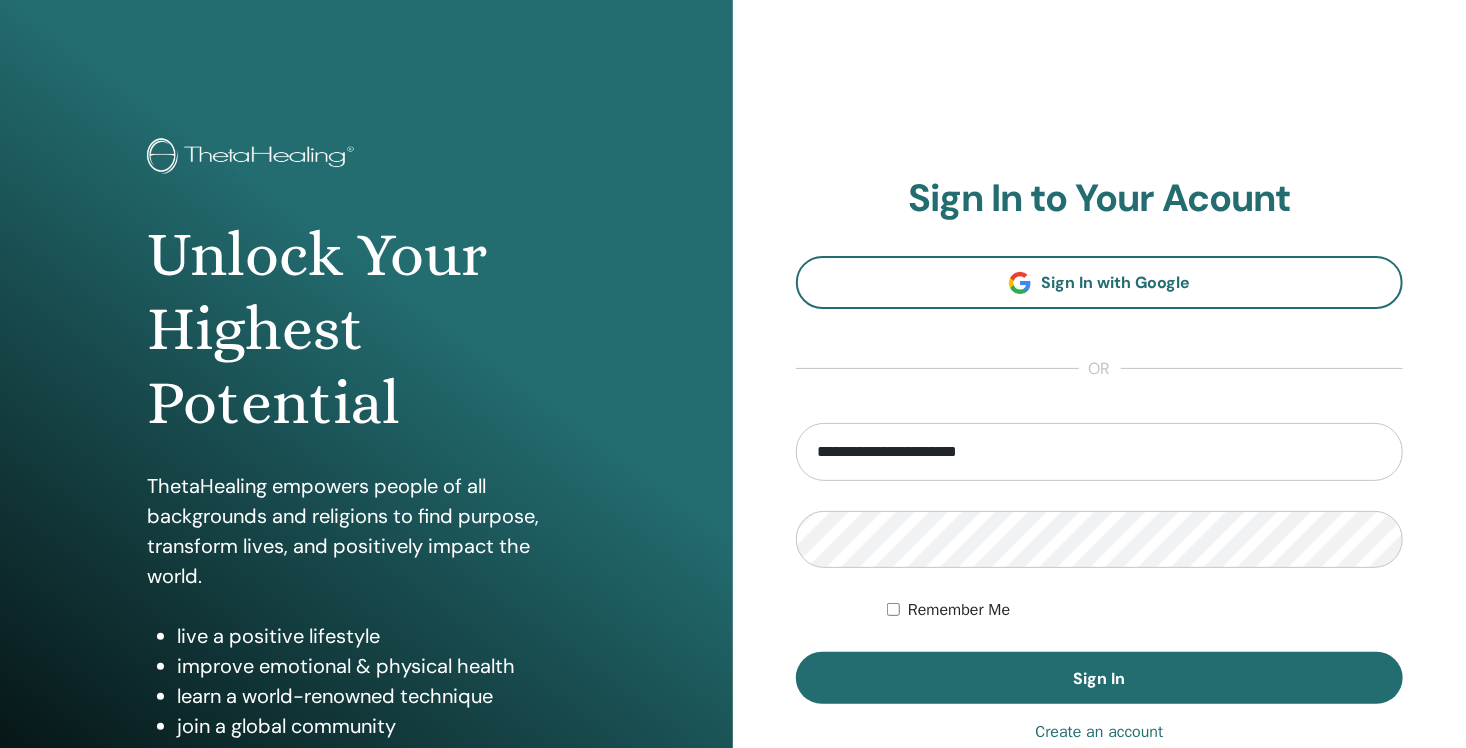 drag, startPoint x: 992, startPoint y: 450, endPoint x: 688, endPoint y: 458, distance: 304.10526 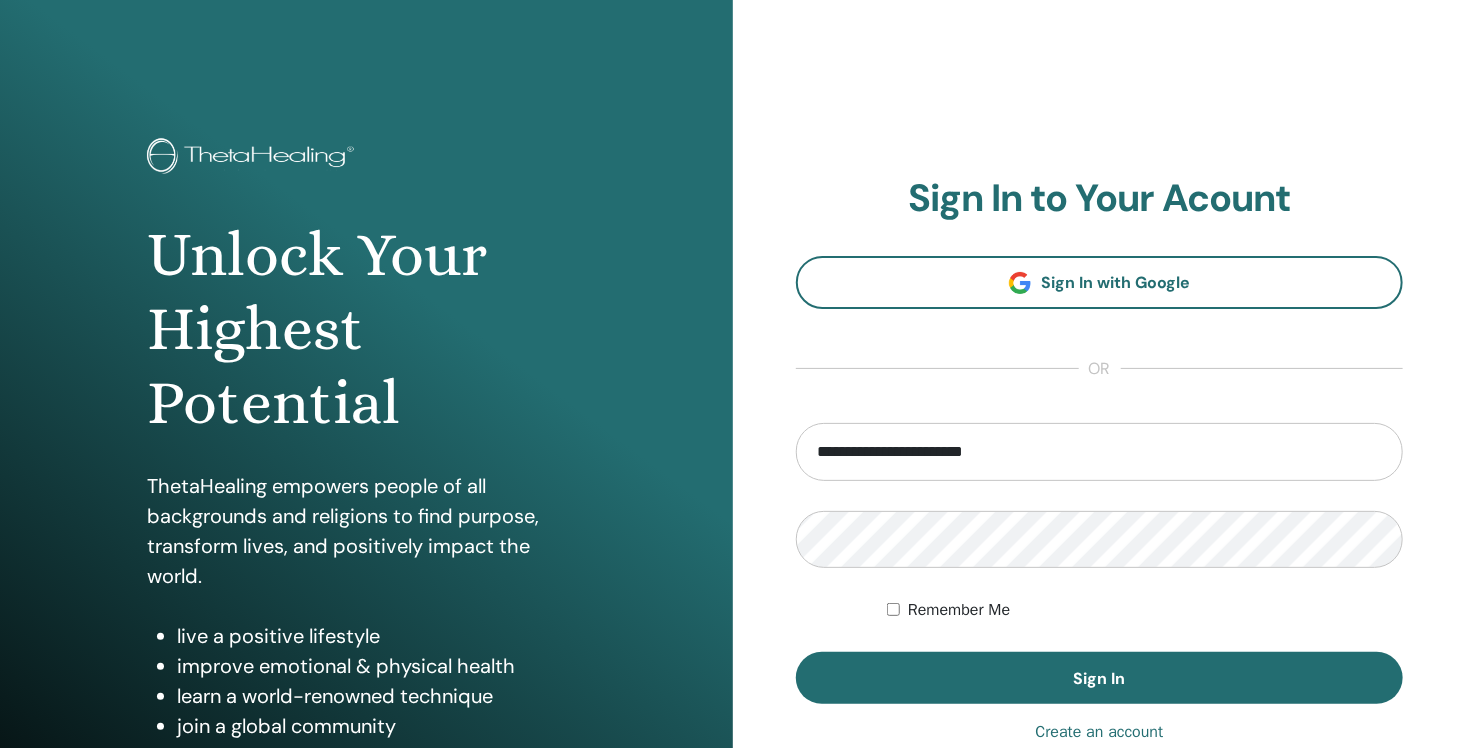 type on "**********" 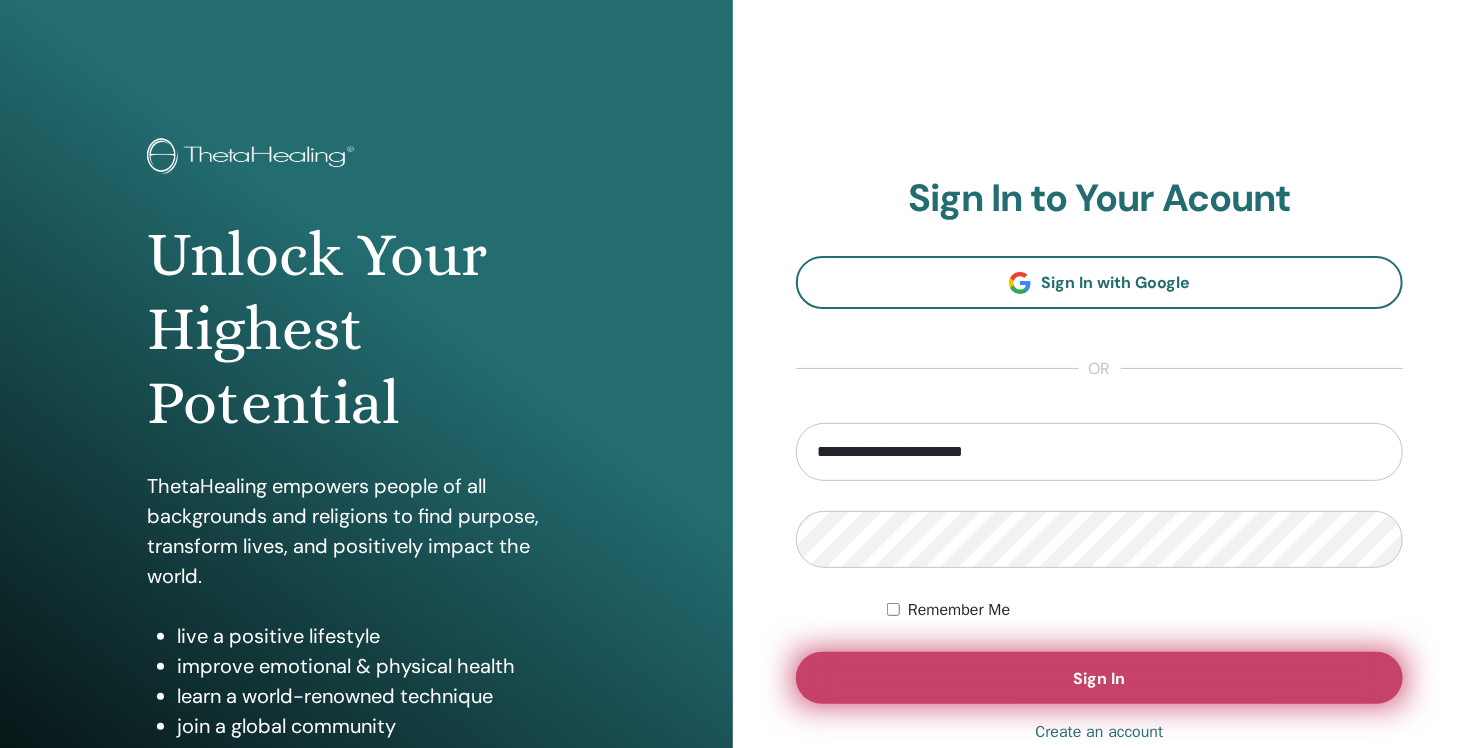 click on "Sign In" at bounding box center [1099, 678] 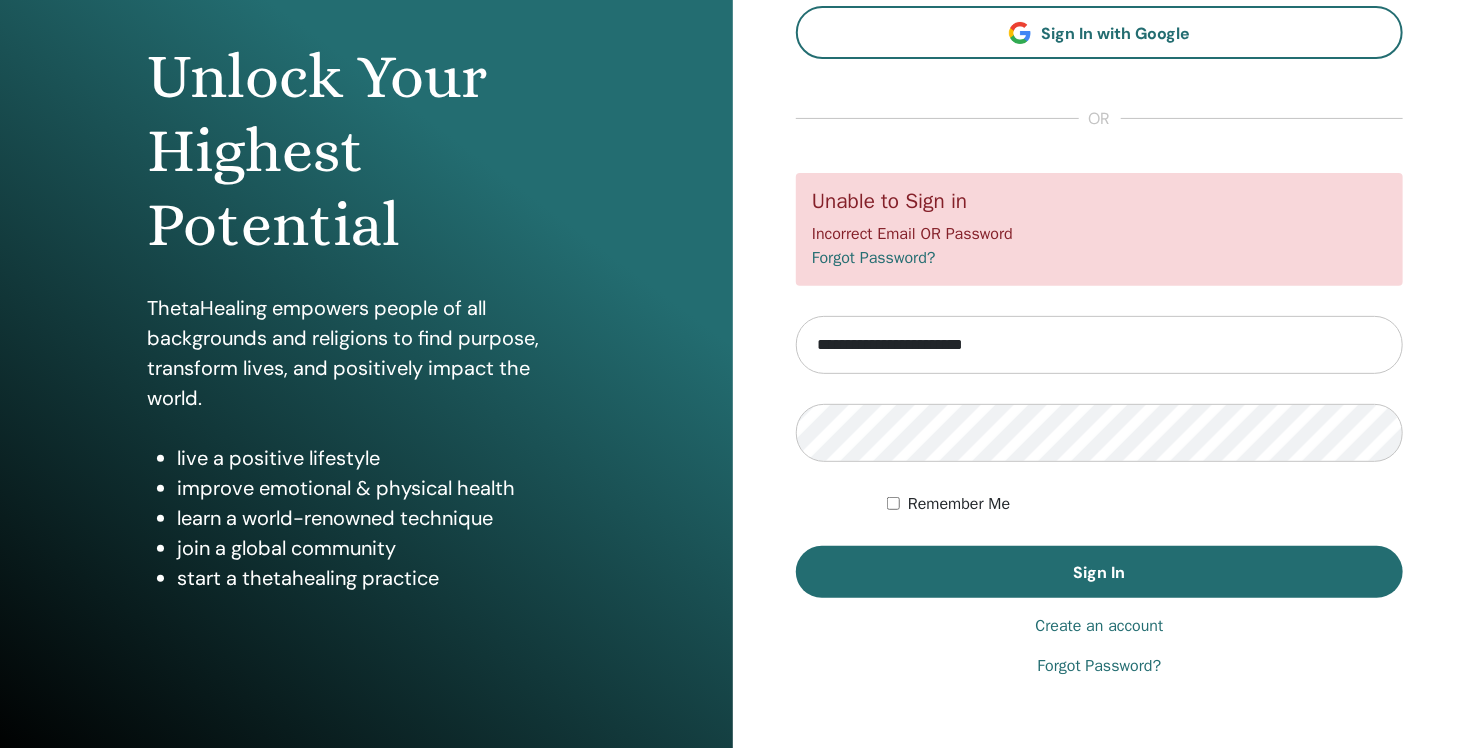 scroll, scrollTop: 200, scrollLeft: 0, axis: vertical 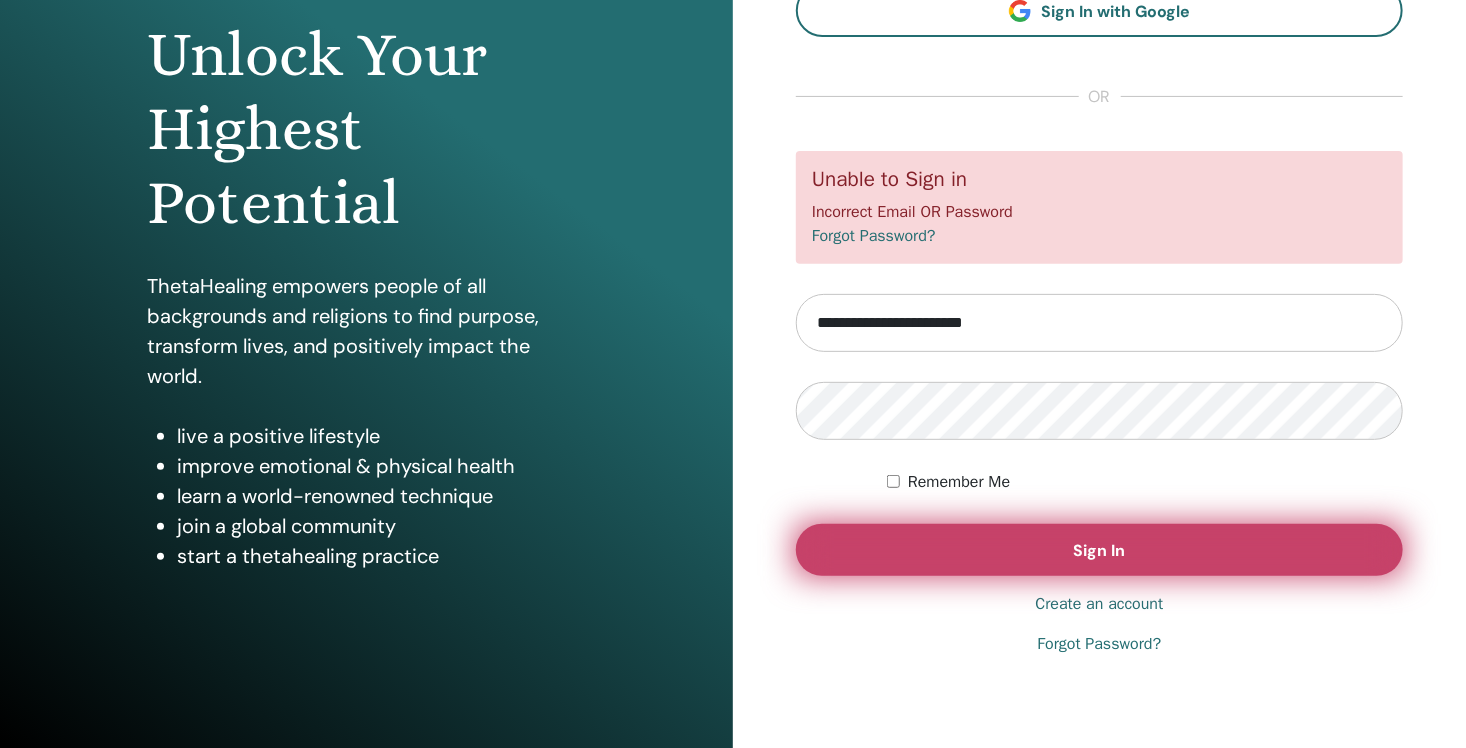 click on "Sign In" at bounding box center (1100, 550) 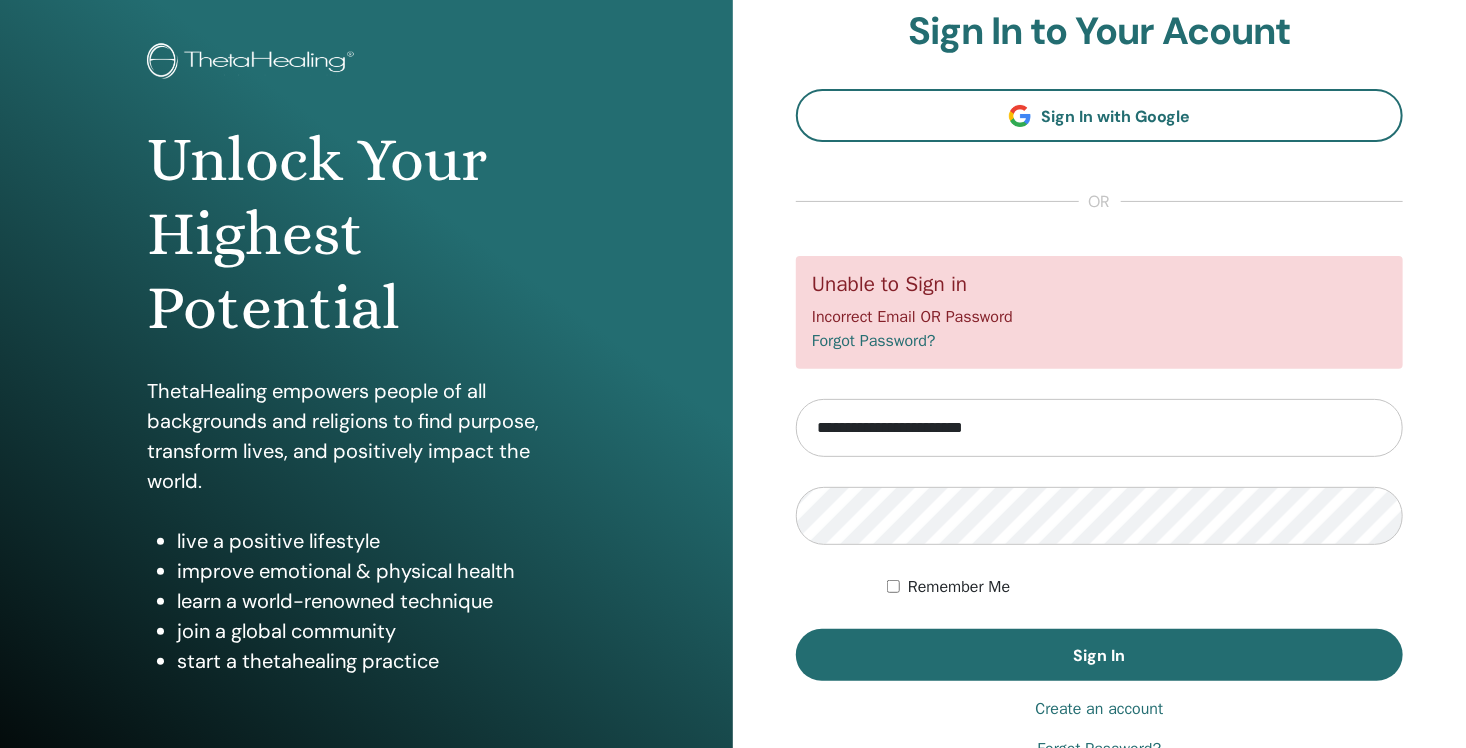 scroll, scrollTop: 100, scrollLeft: 0, axis: vertical 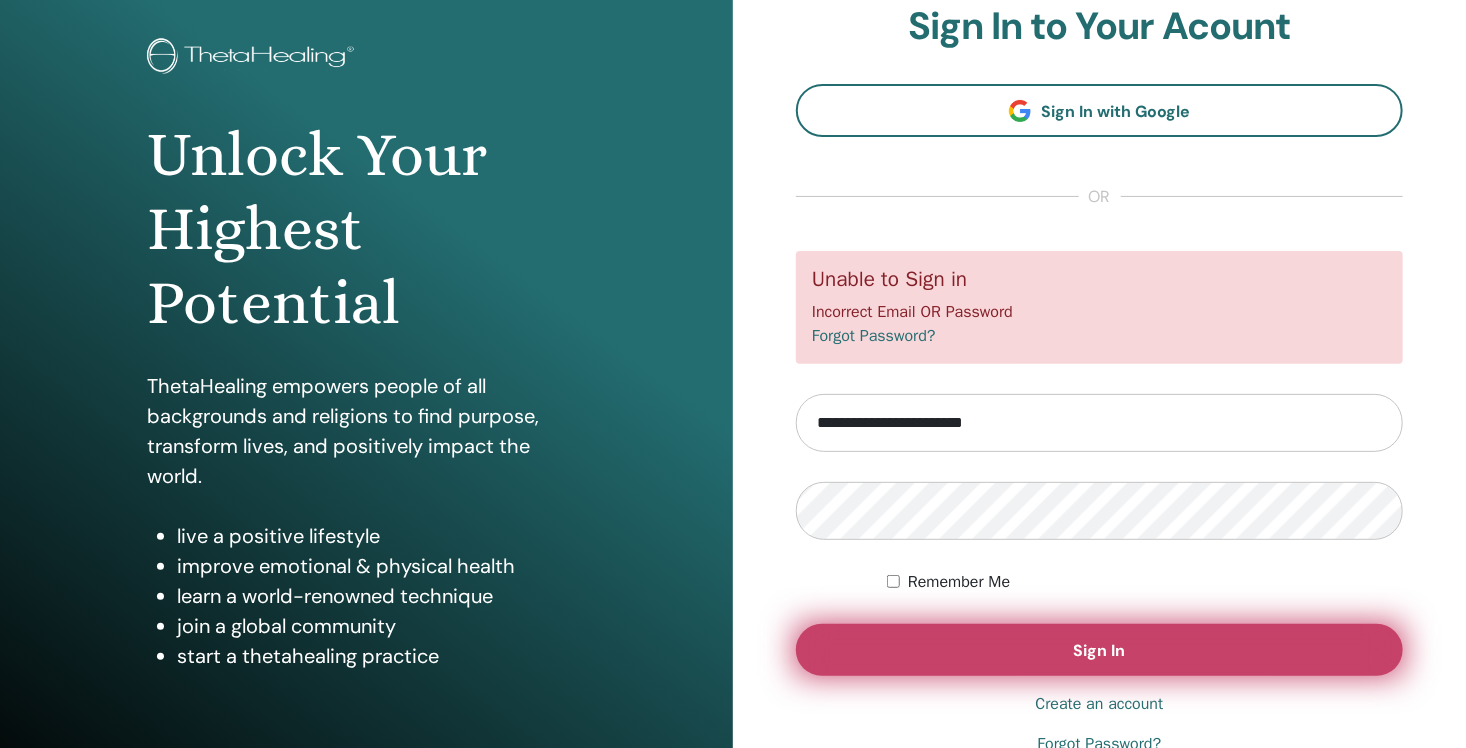 click on "Sign In" at bounding box center [1099, 650] 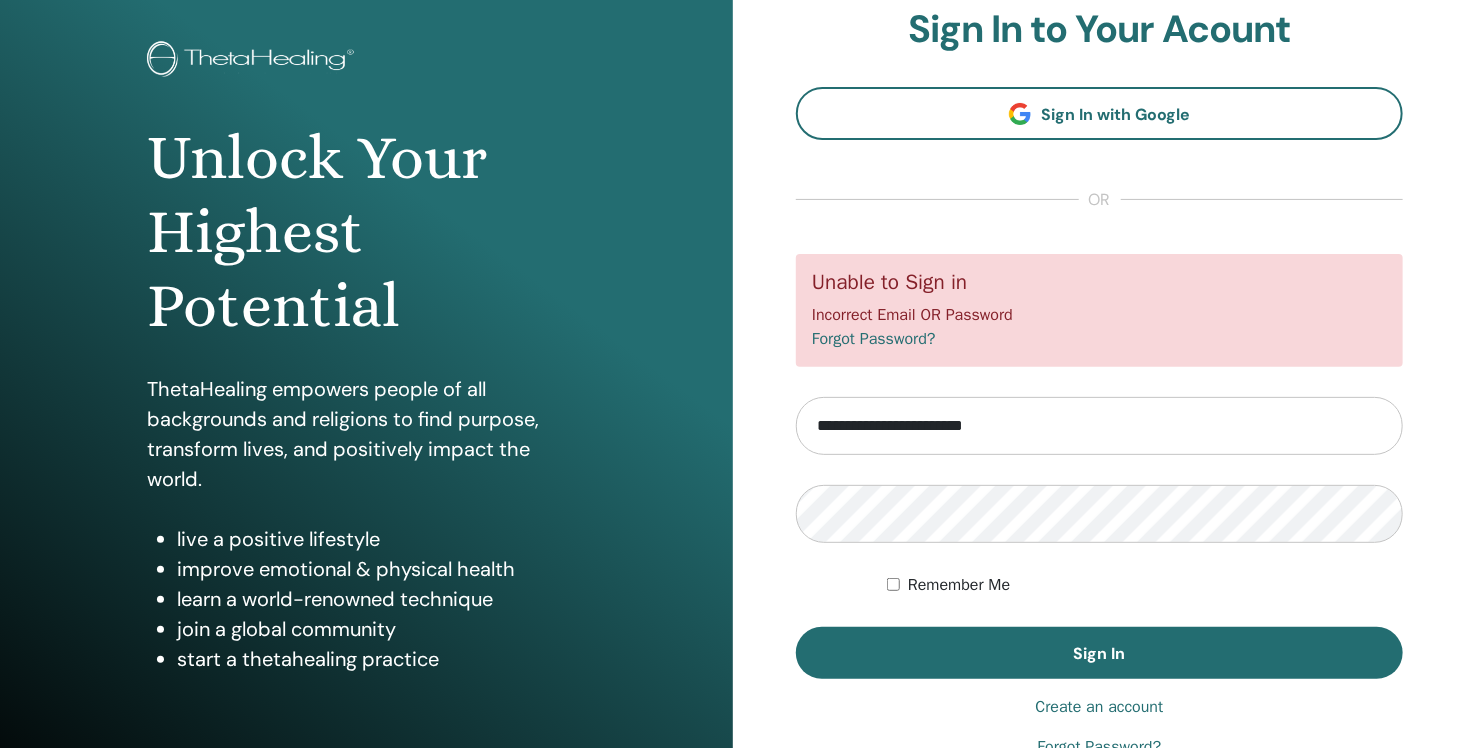 scroll, scrollTop: 100, scrollLeft: 0, axis: vertical 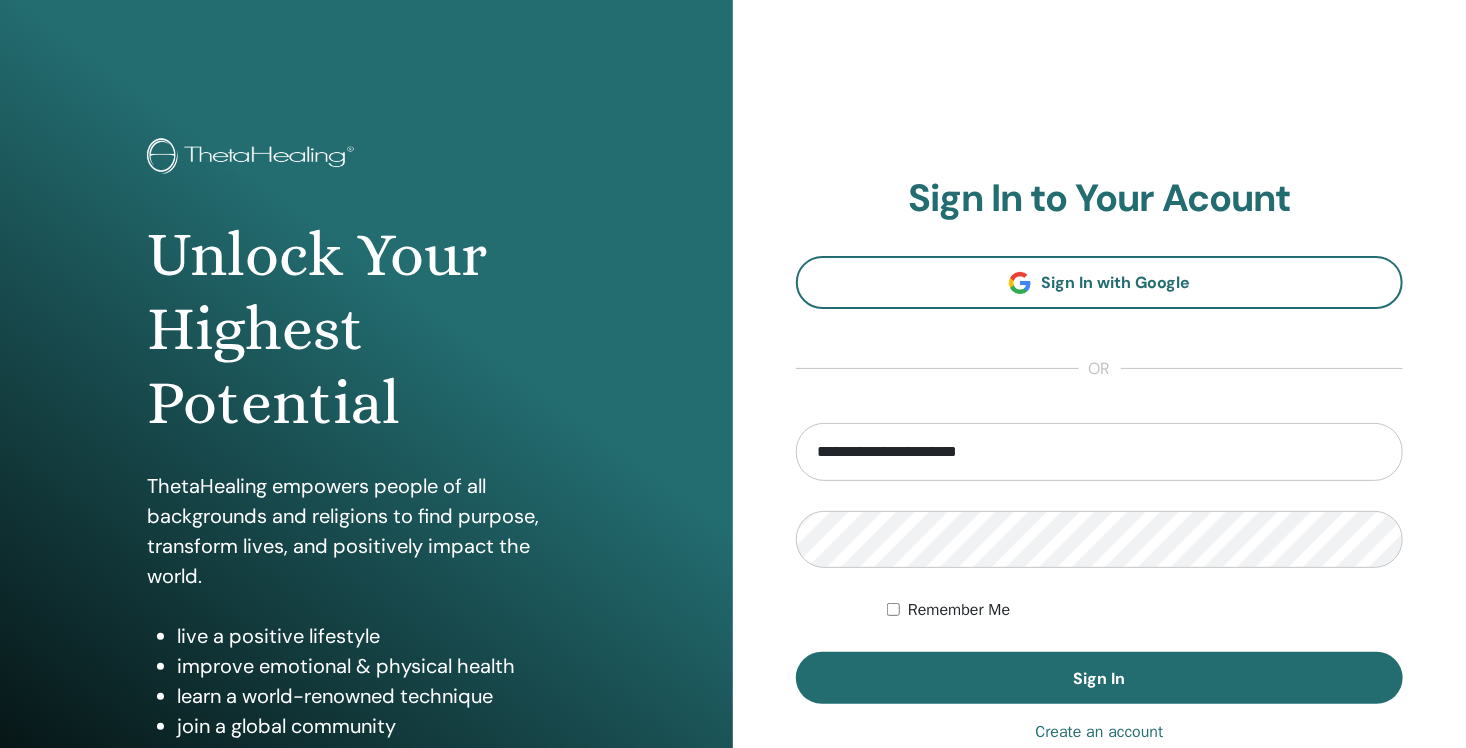 drag, startPoint x: 1028, startPoint y: 451, endPoint x: 739, endPoint y: 480, distance: 290.4514 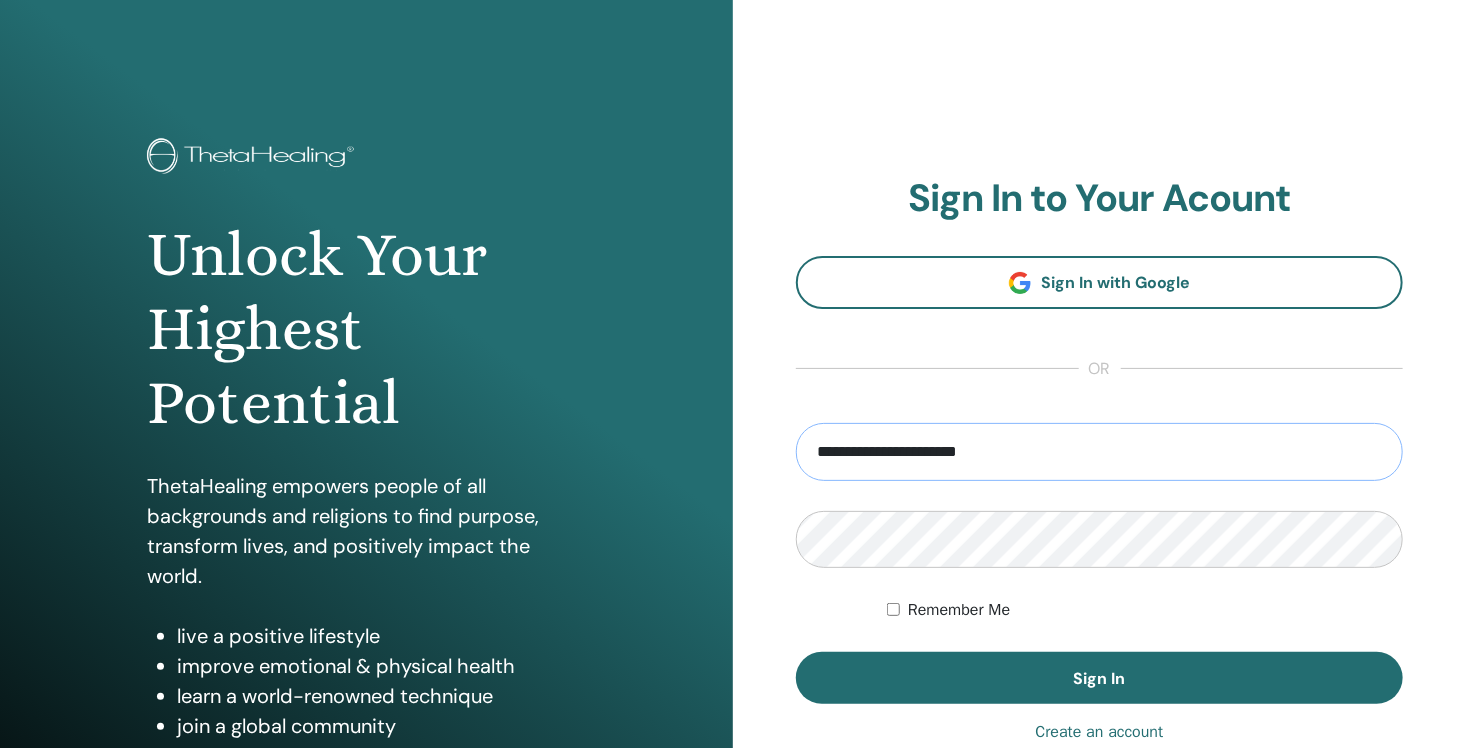 drag, startPoint x: 1031, startPoint y: 442, endPoint x: 684, endPoint y: 484, distance: 349.53253 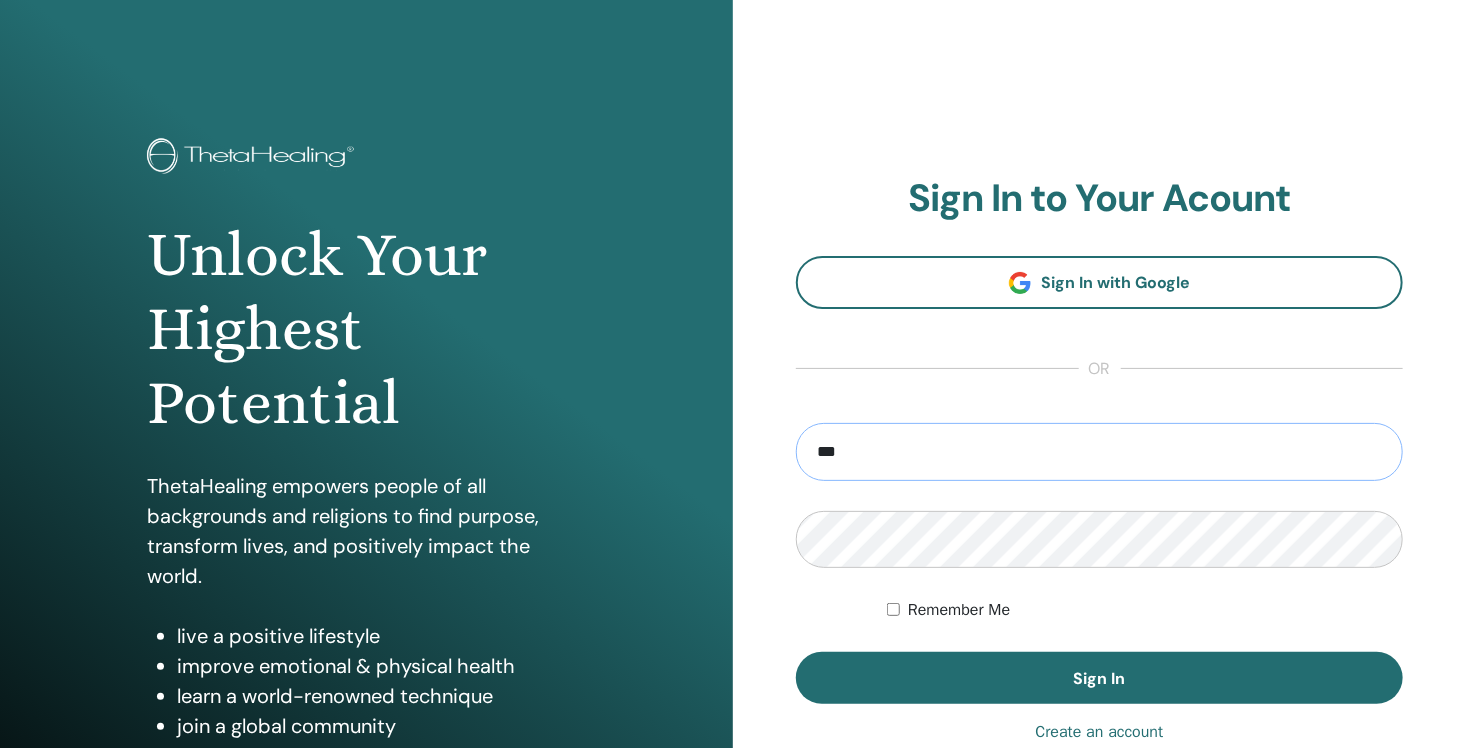 type on "**********" 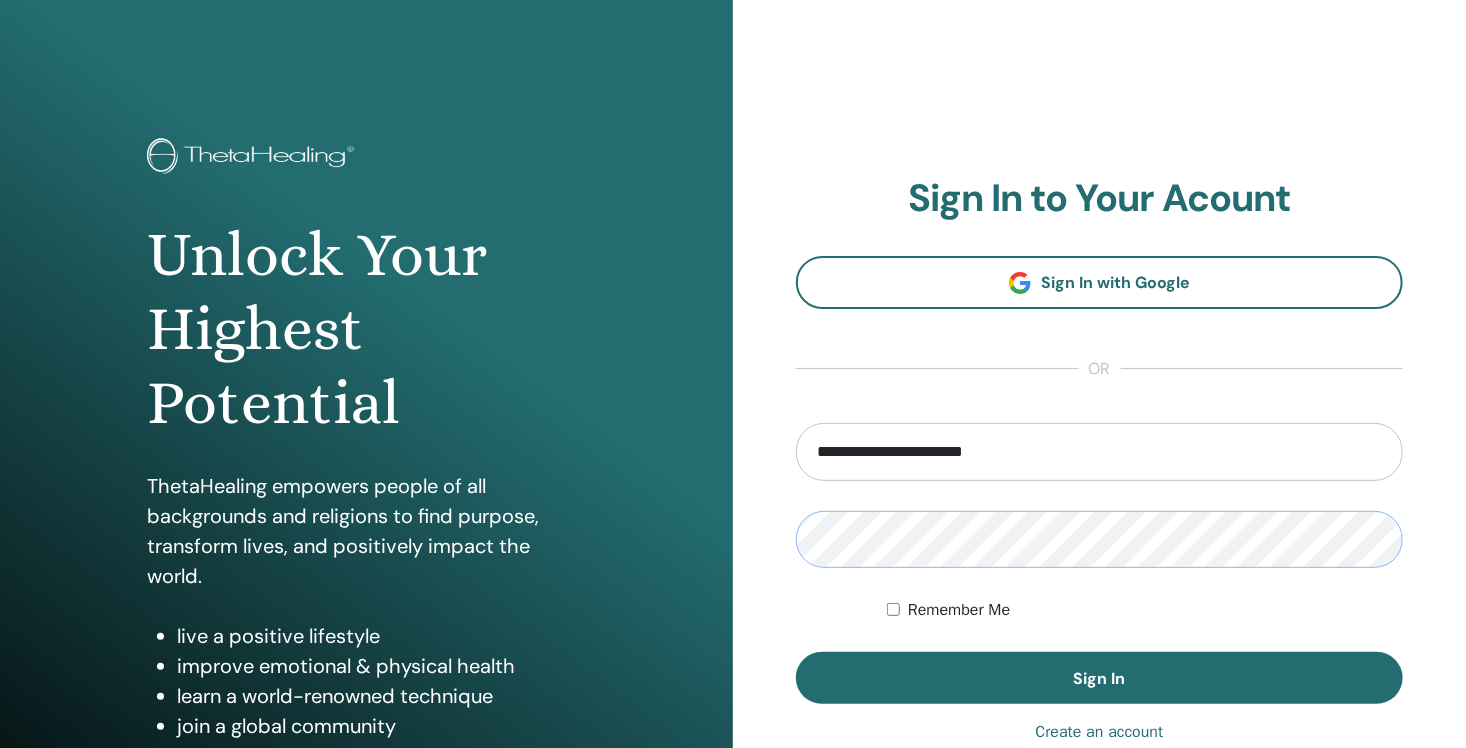 click on "**********" at bounding box center (733, 480) 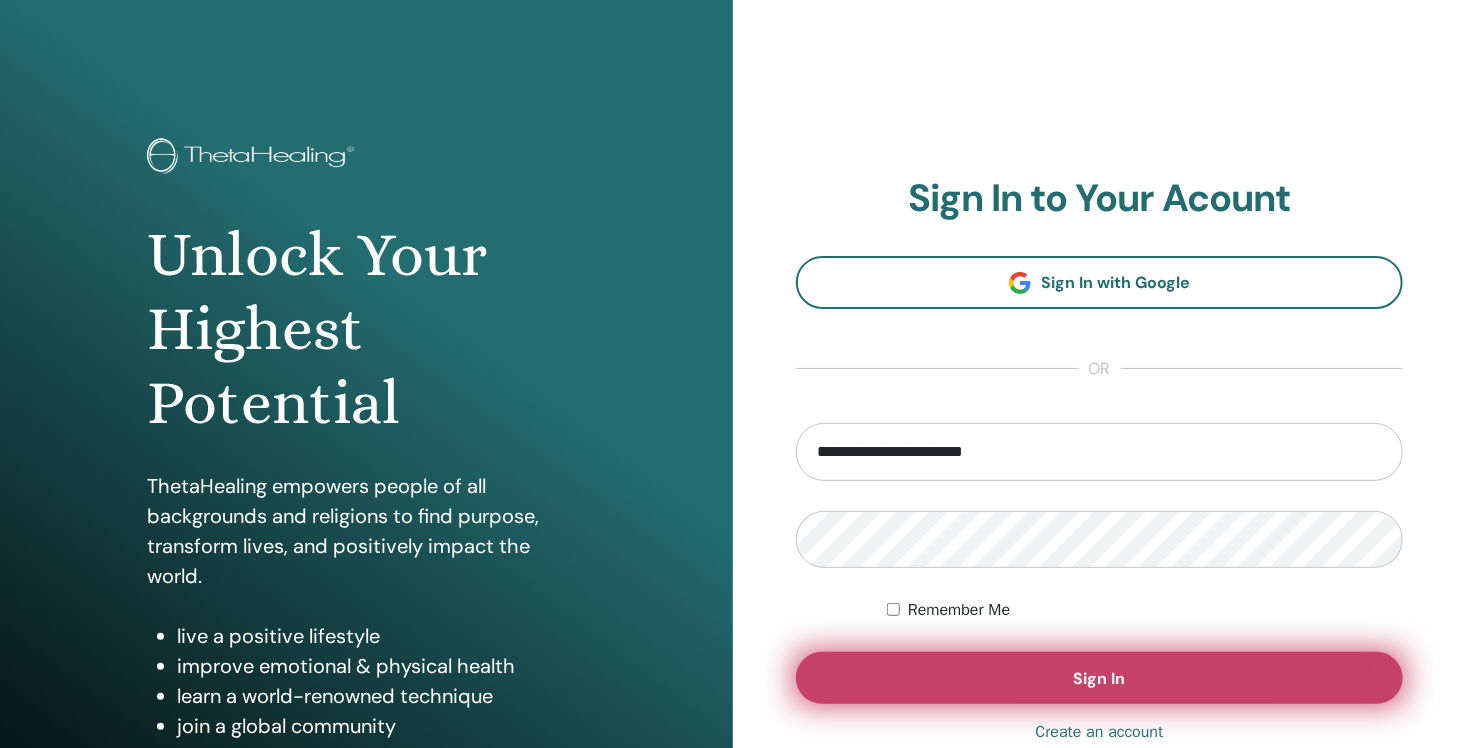 click on "Sign In" at bounding box center [1099, 678] 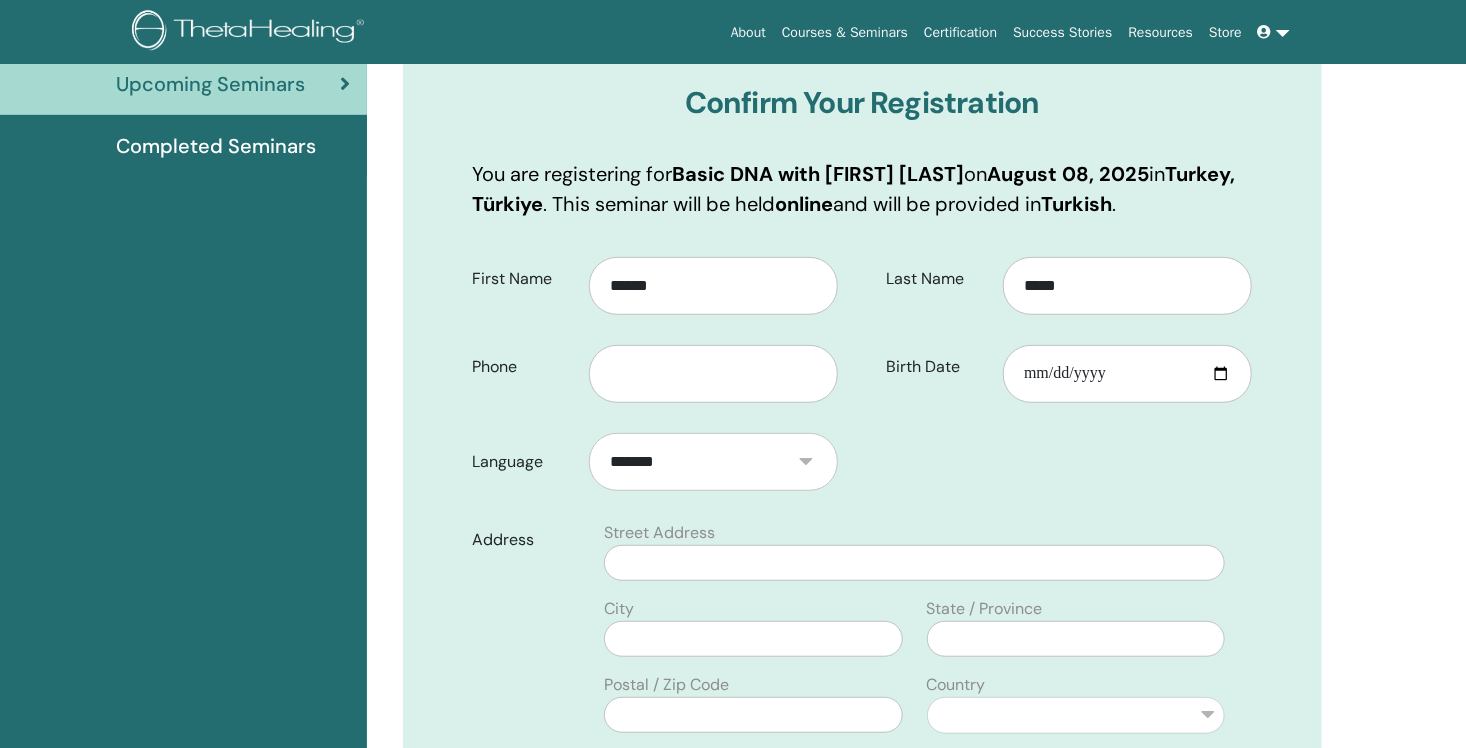 scroll, scrollTop: 348, scrollLeft: 0, axis: vertical 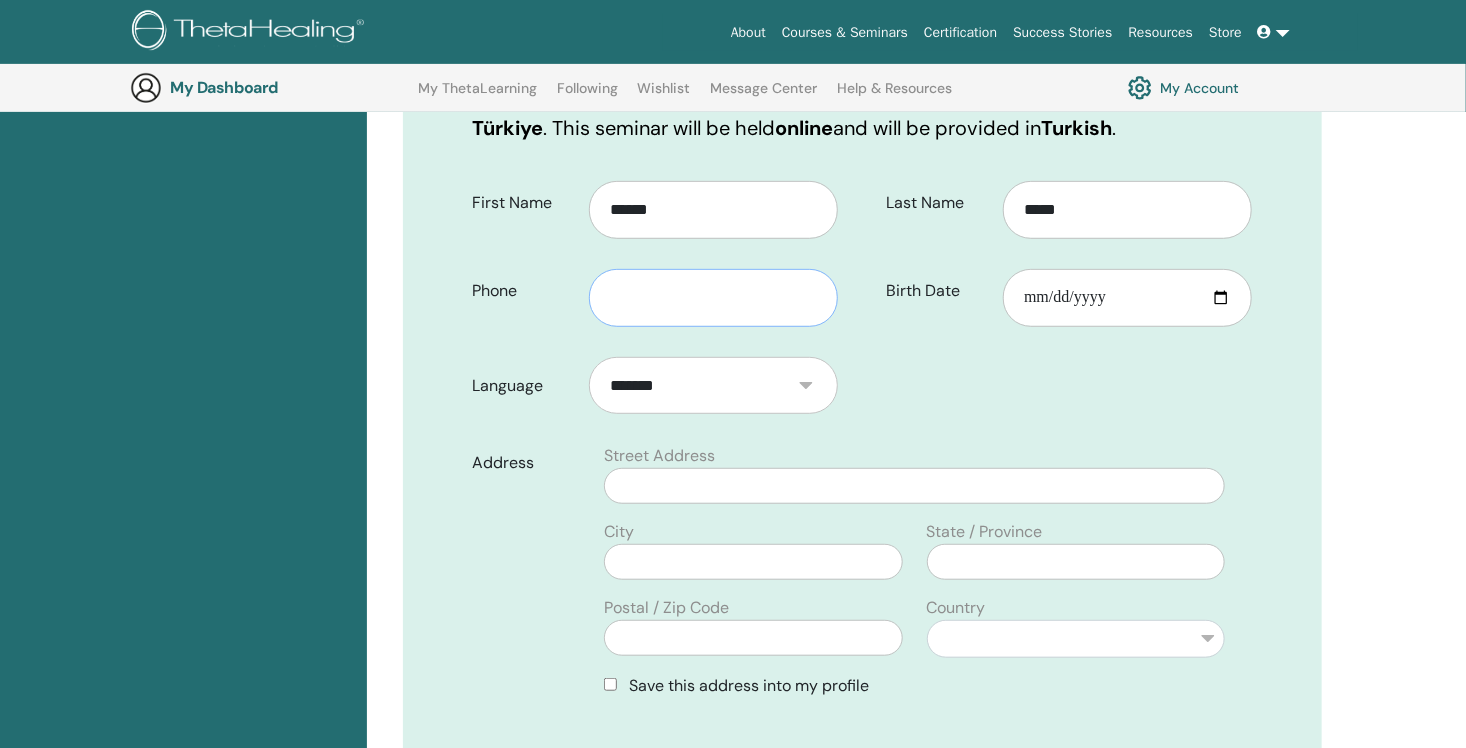 click at bounding box center (713, 298) 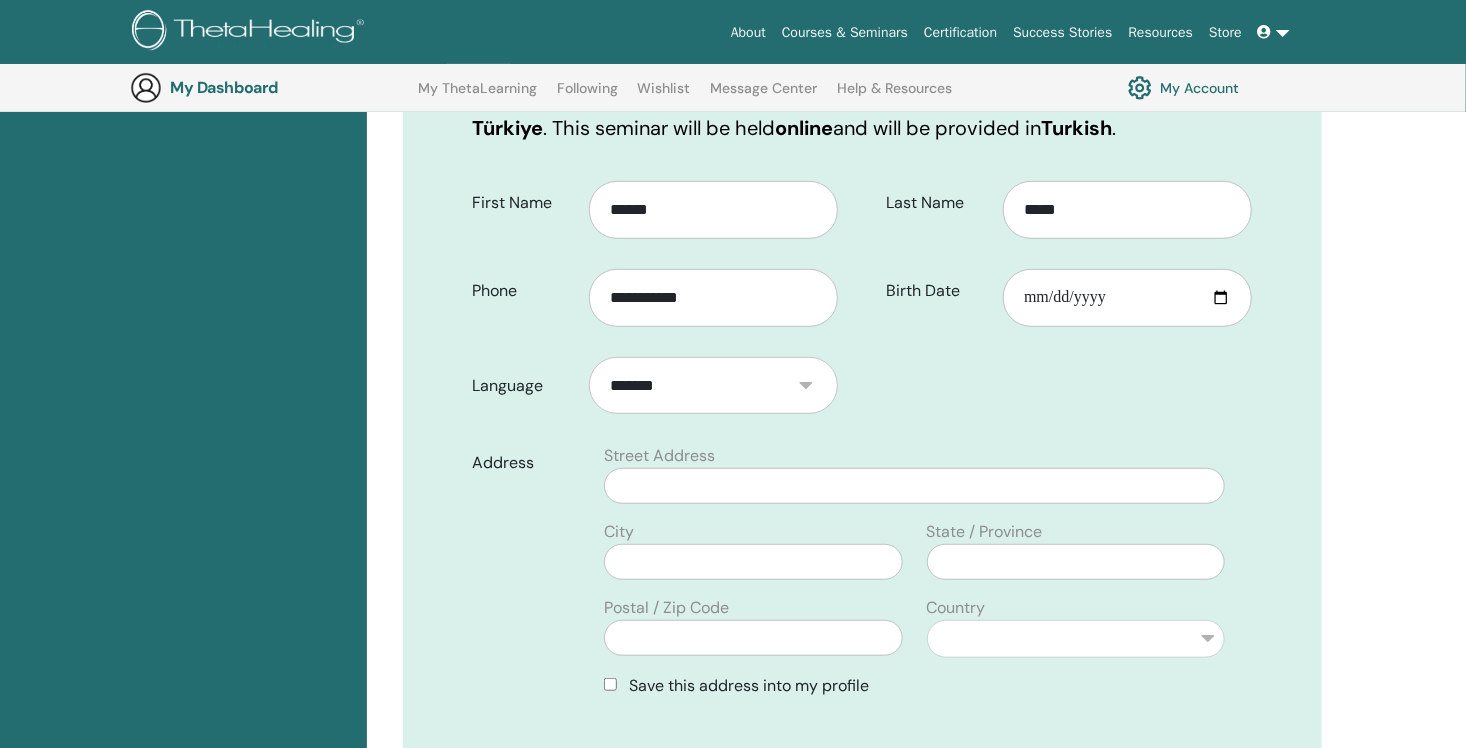 click on "Last Name
*****
Birth Date" at bounding box center (1064, 255) 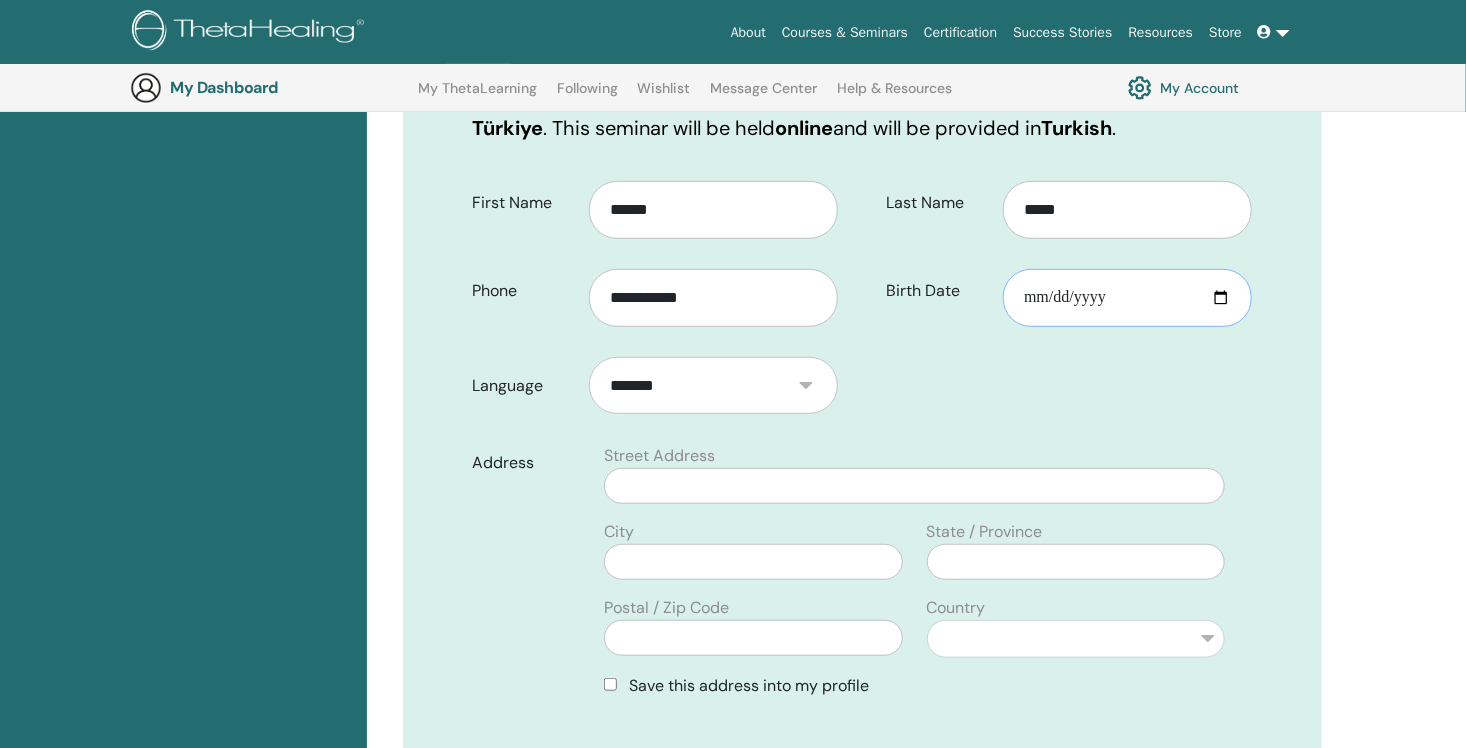 click on "Birth Date" at bounding box center [1127, 298] 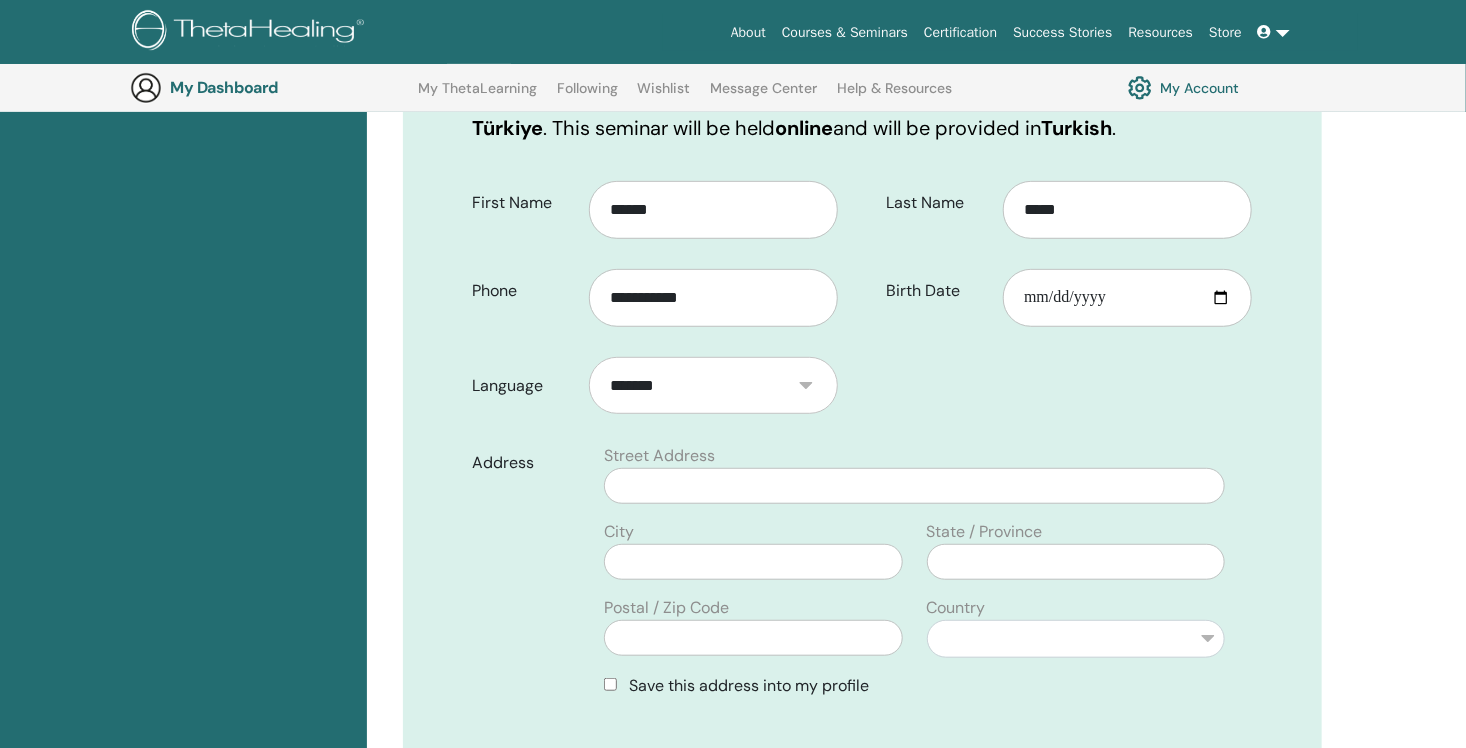 click on "**********" at bounding box center [863, 600] 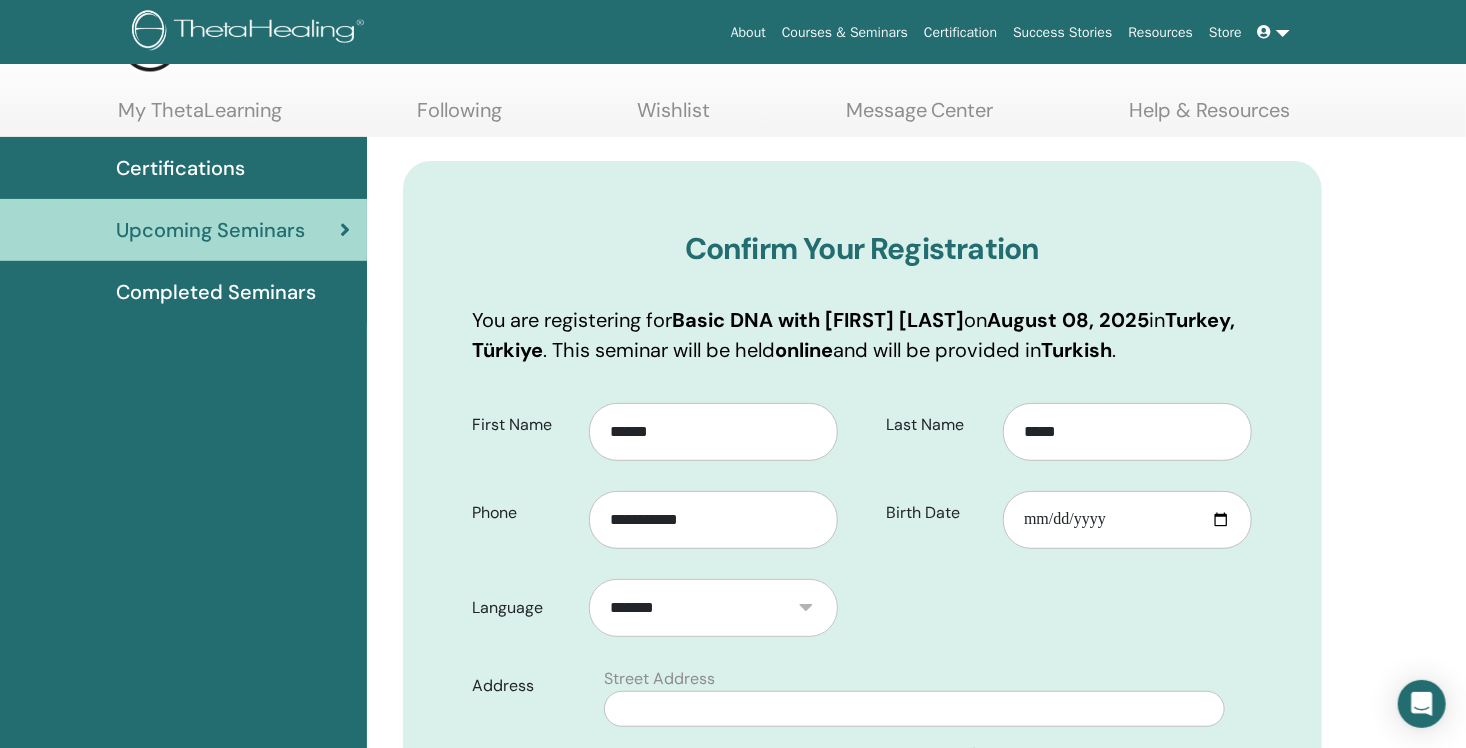 scroll, scrollTop: 100, scrollLeft: 0, axis: vertical 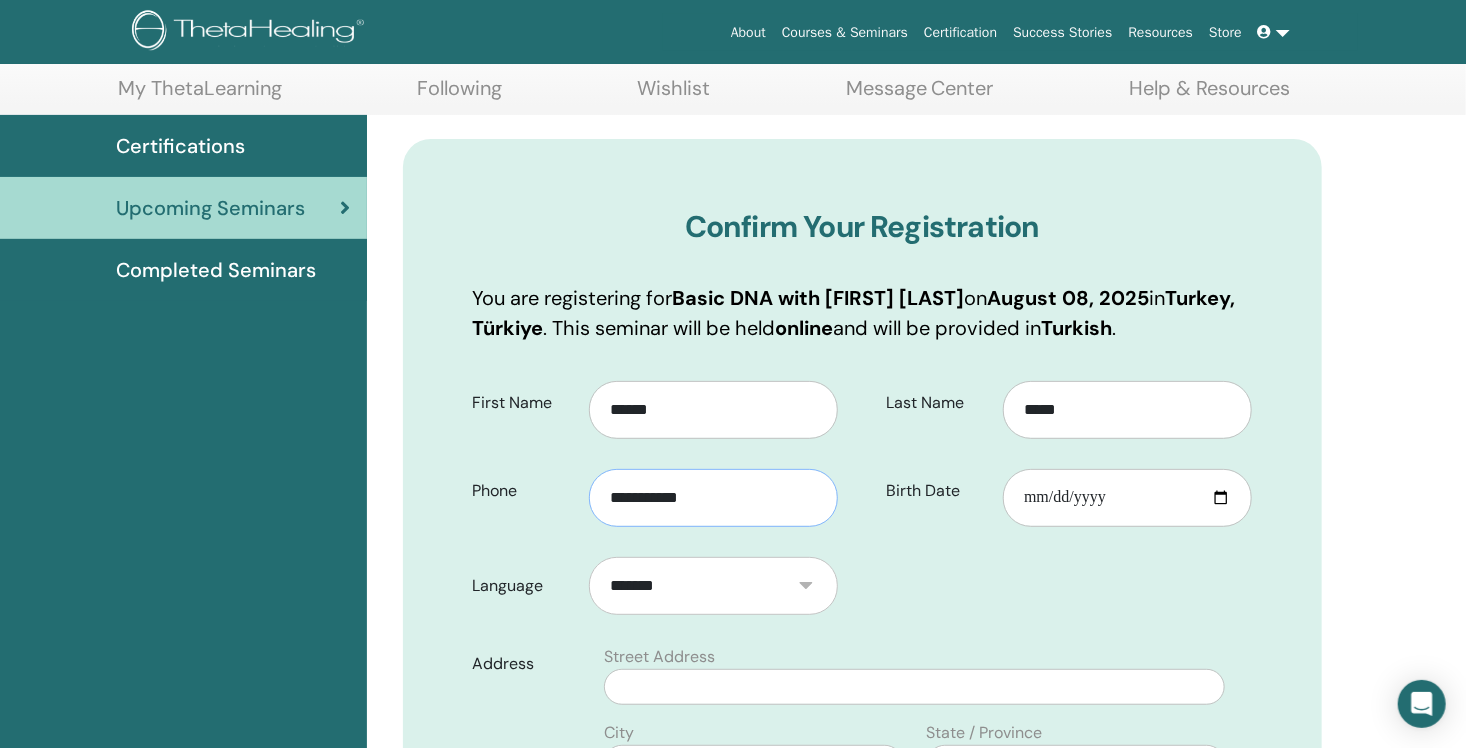 click on "**********" at bounding box center [713, 498] 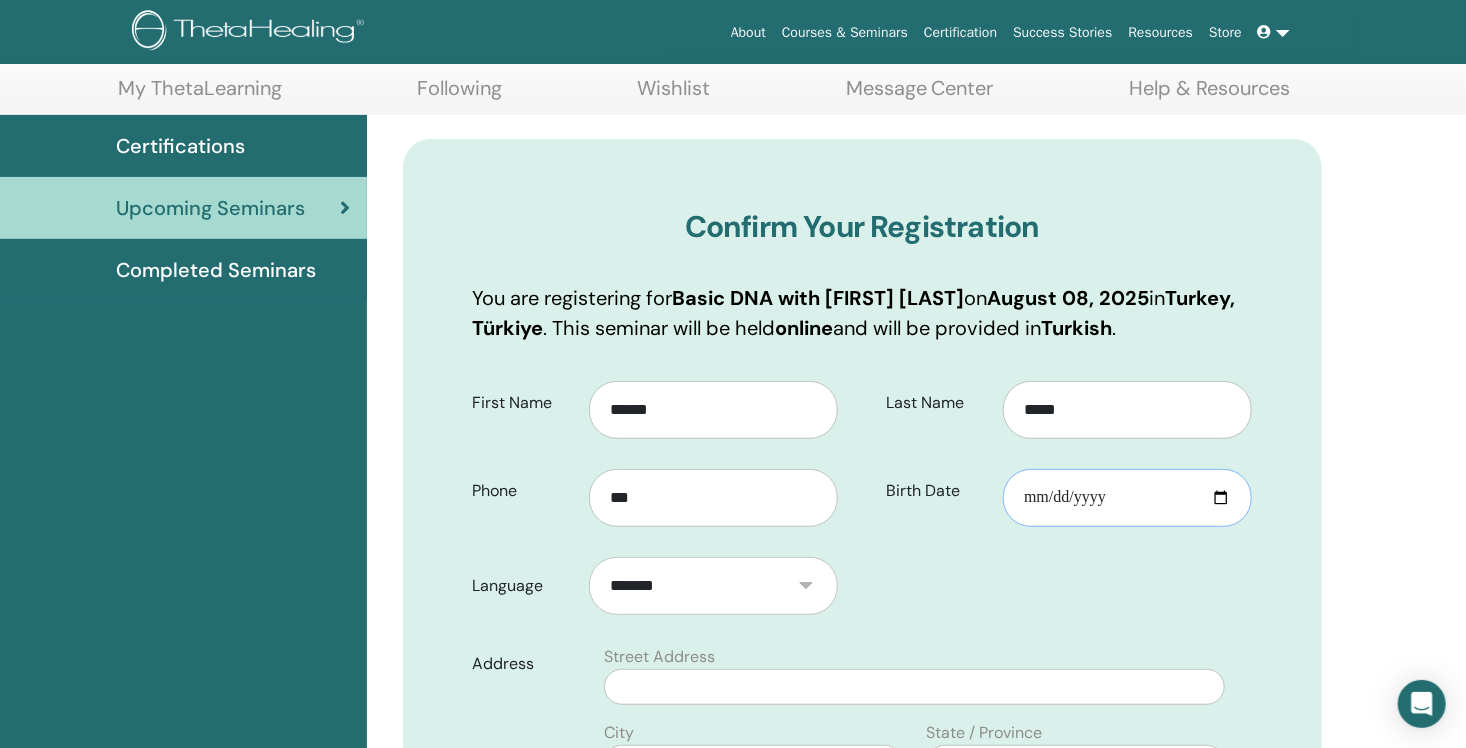 click on "Birth Date" at bounding box center [1127, 498] 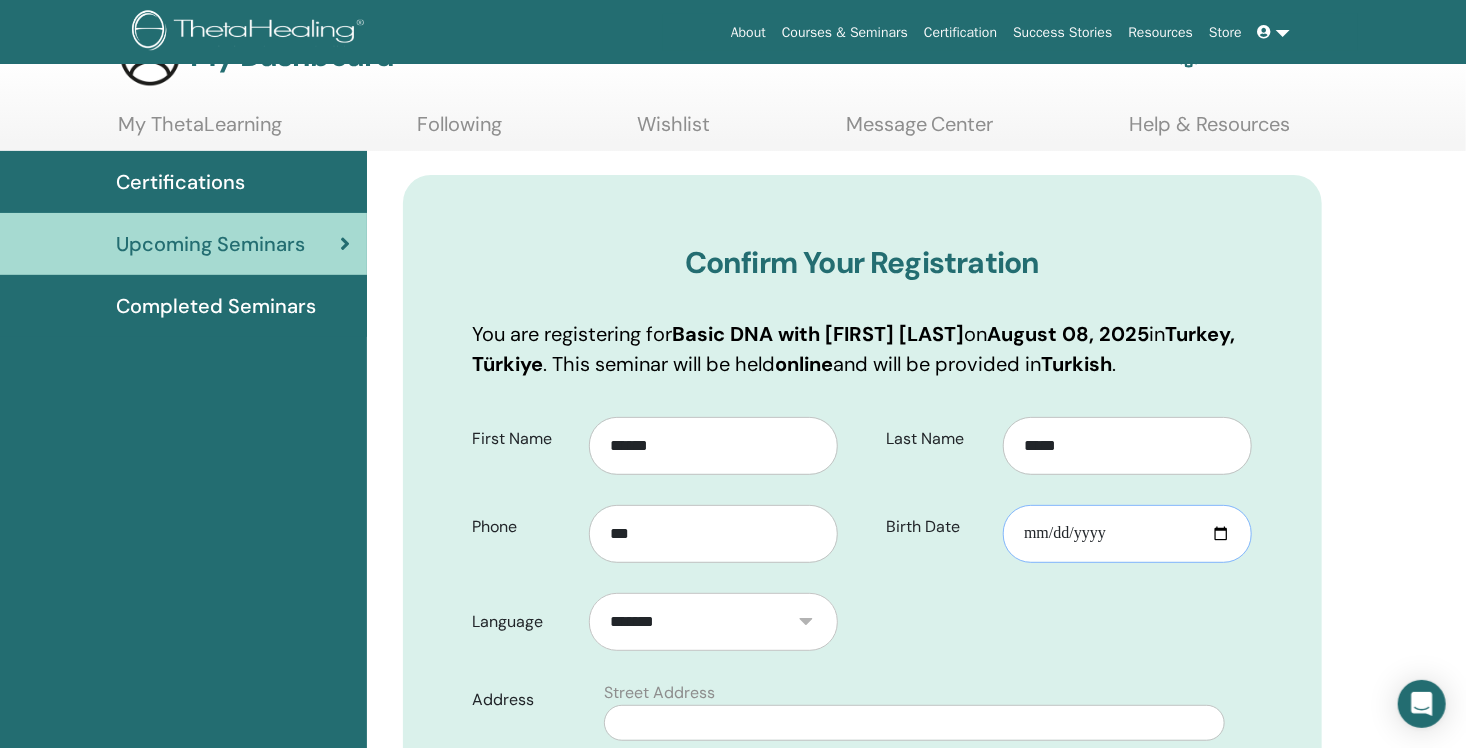 scroll, scrollTop: 0, scrollLeft: 0, axis: both 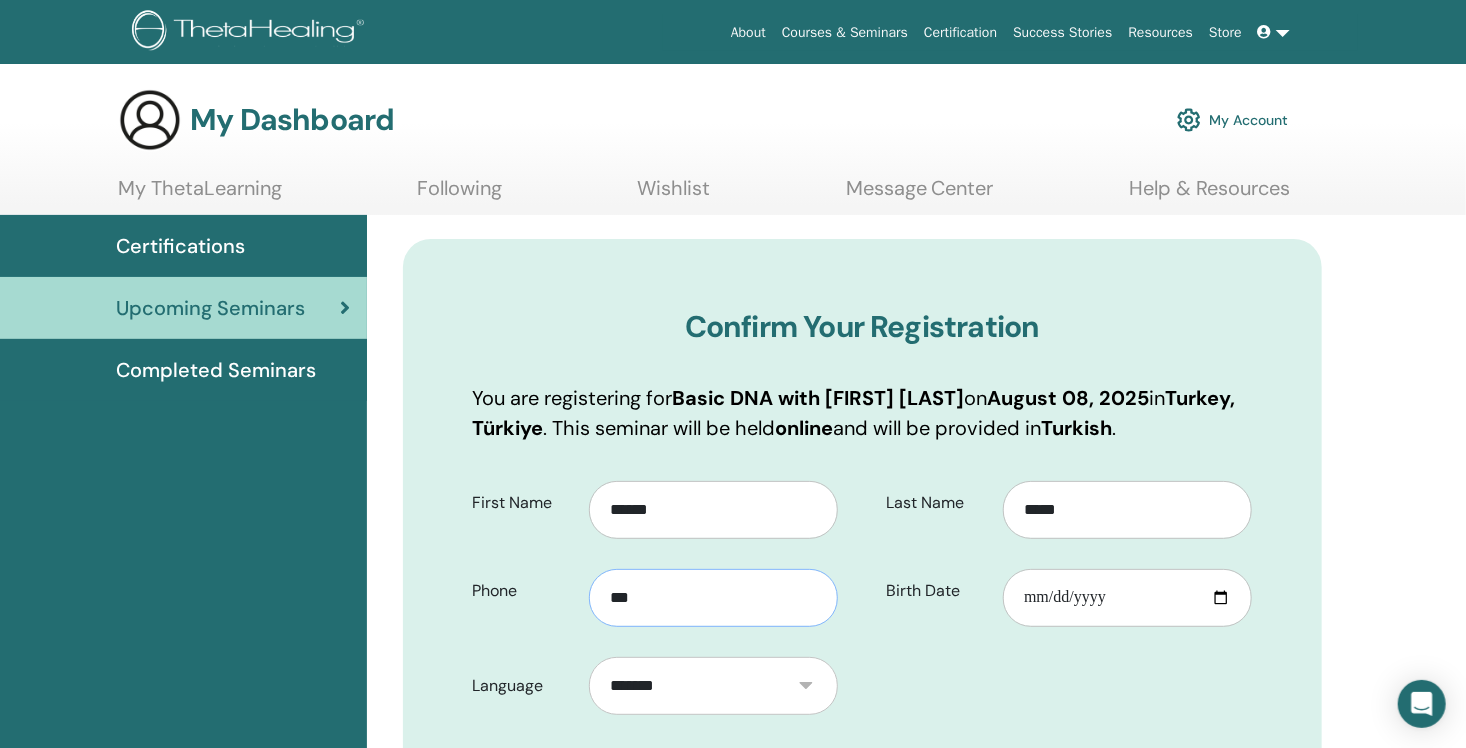 click on "***" at bounding box center (713, 598) 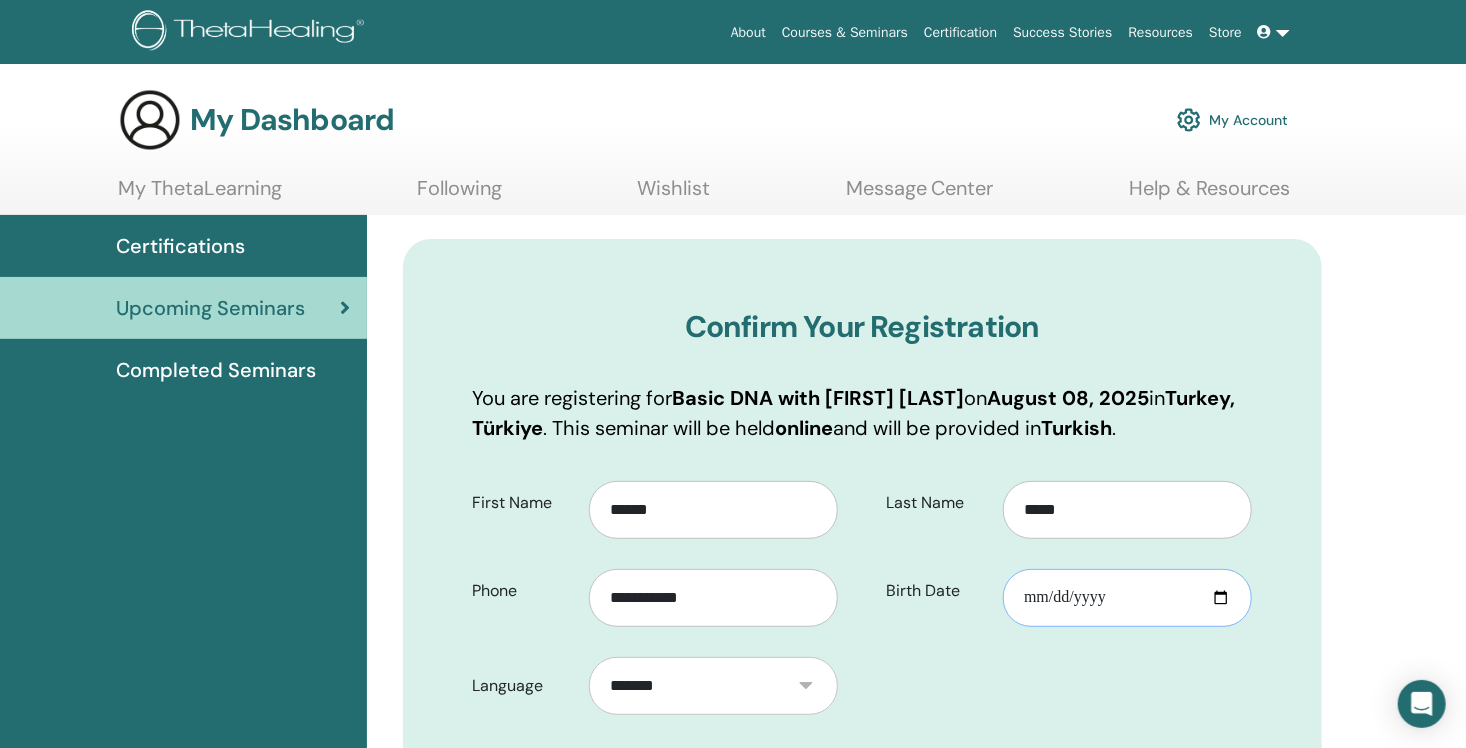 click on "Birth Date" at bounding box center (1127, 598) 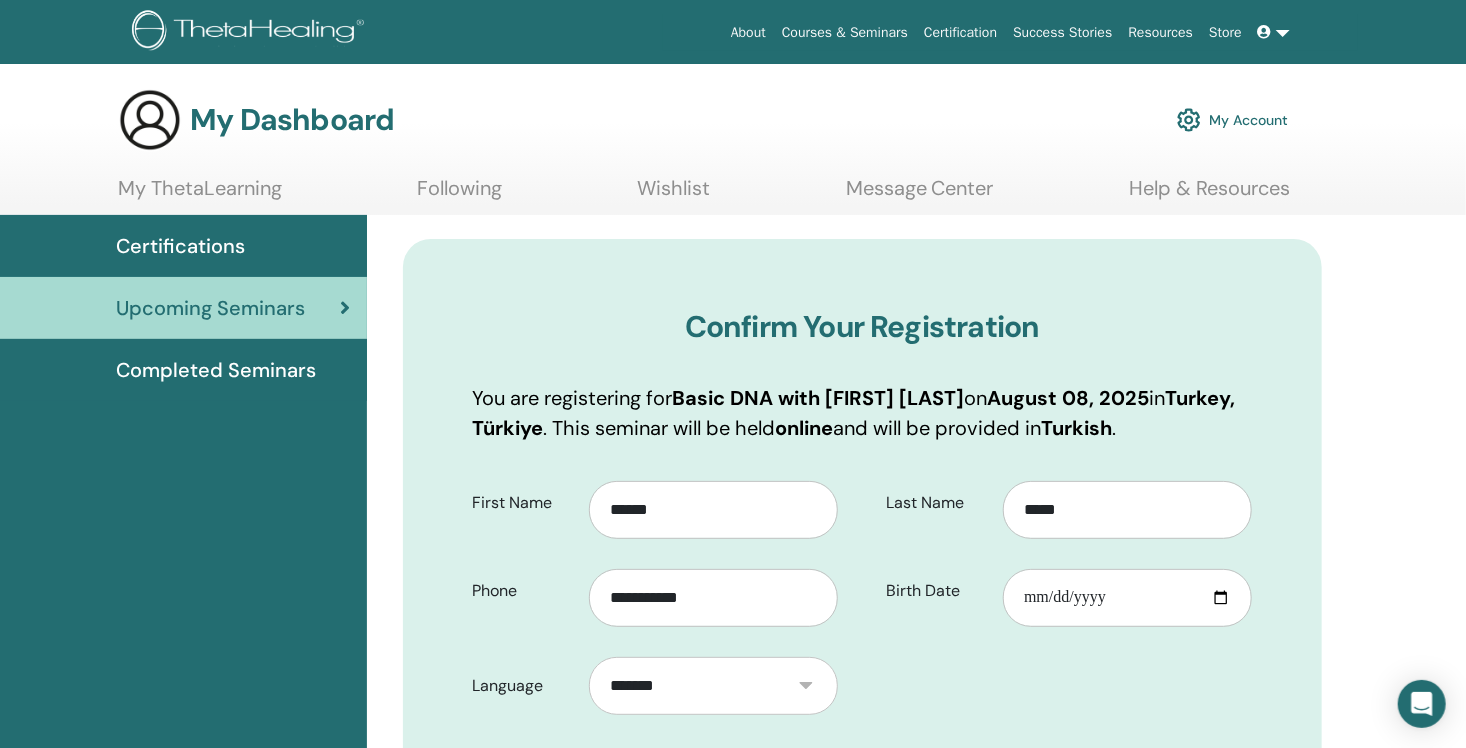 click on "Last Name
*****
Birth Date" at bounding box center [1064, 555] 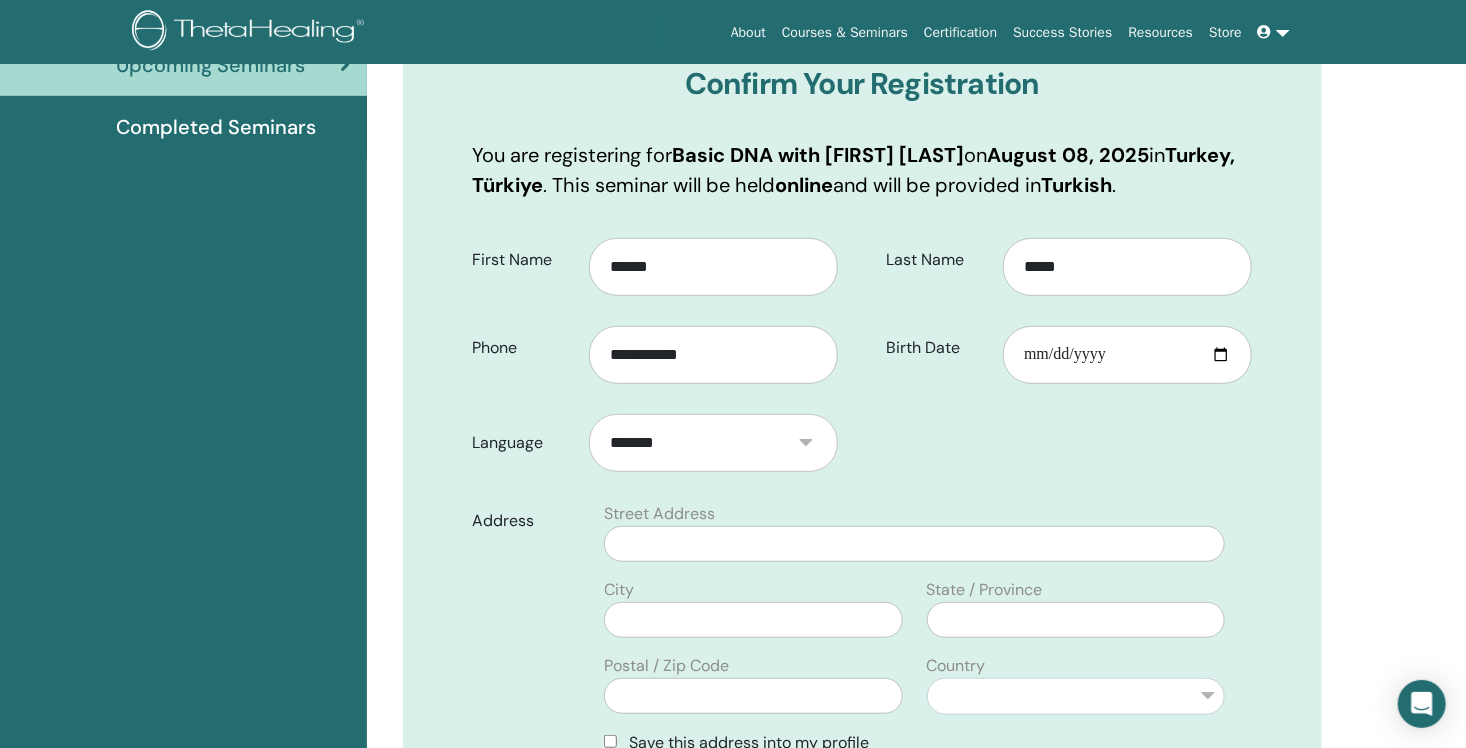 scroll, scrollTop: 448, scrollLeft: 0, axis: vertical 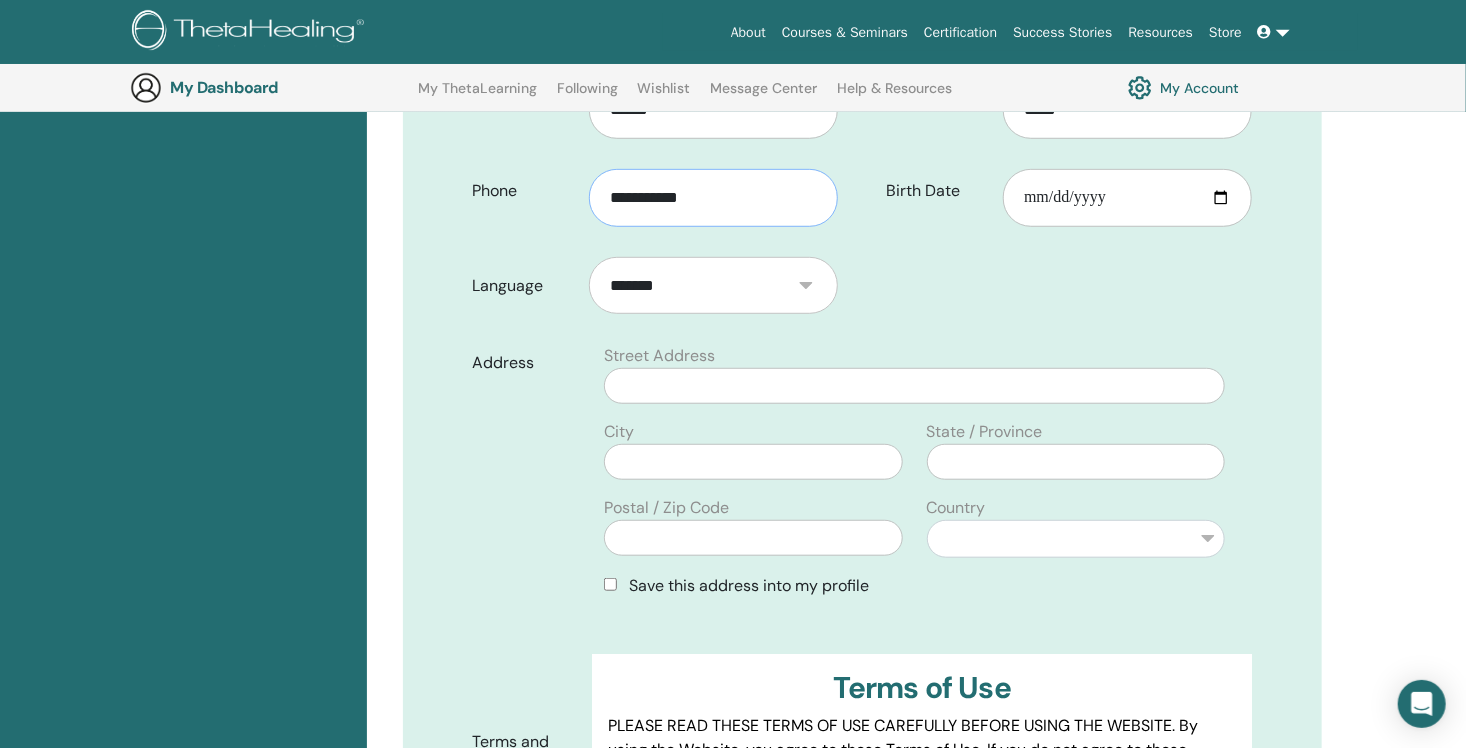 click on "**********" at bounding box center (713, 198) 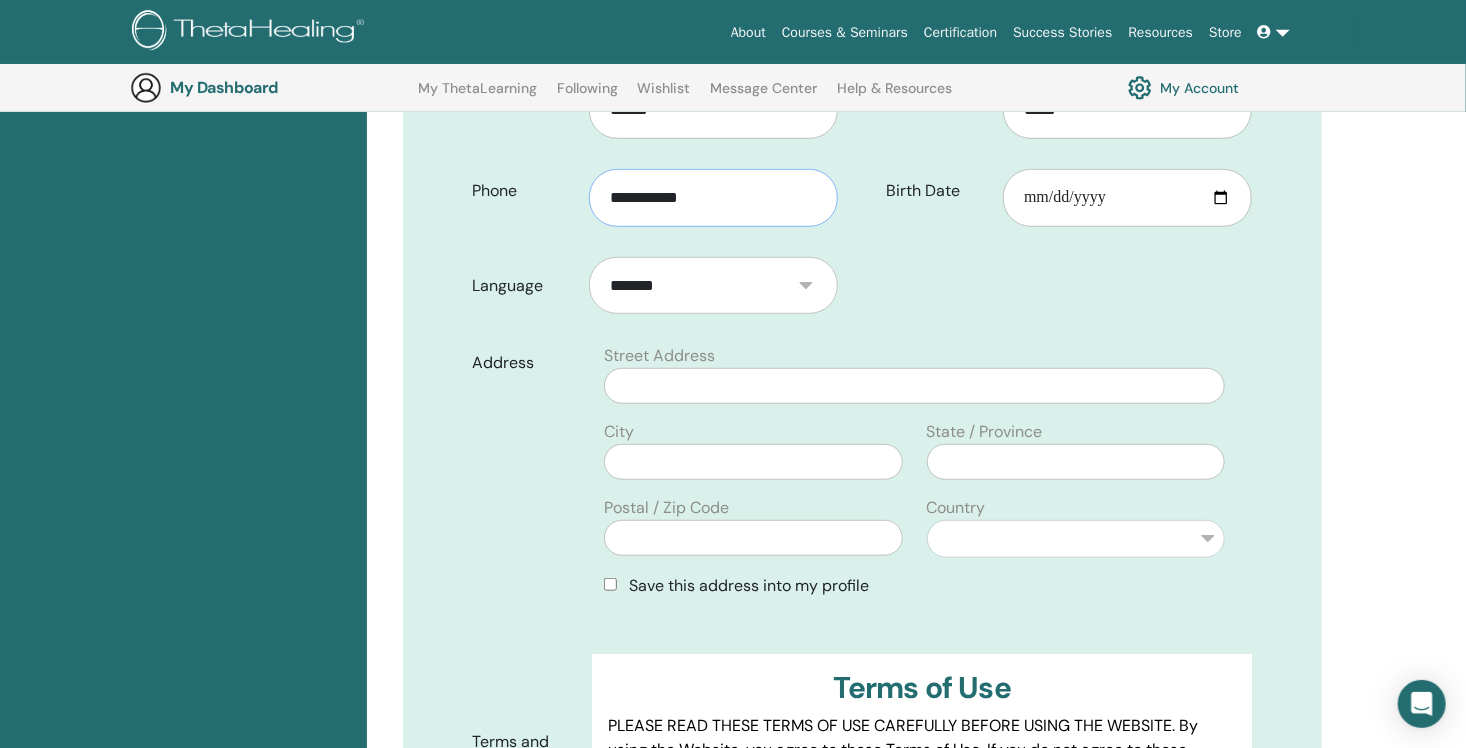 type on "**********" 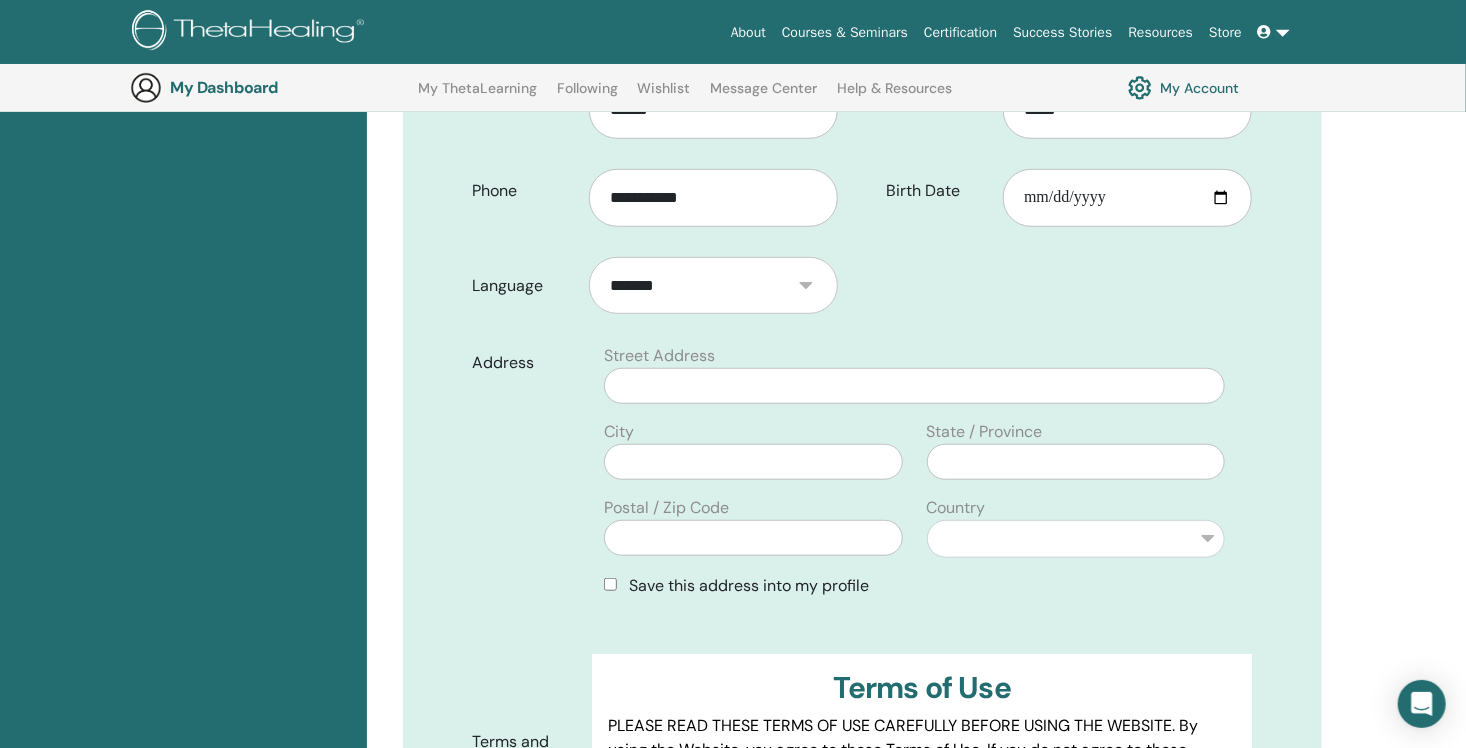 click on "*******" at bounding box center (713, 286) 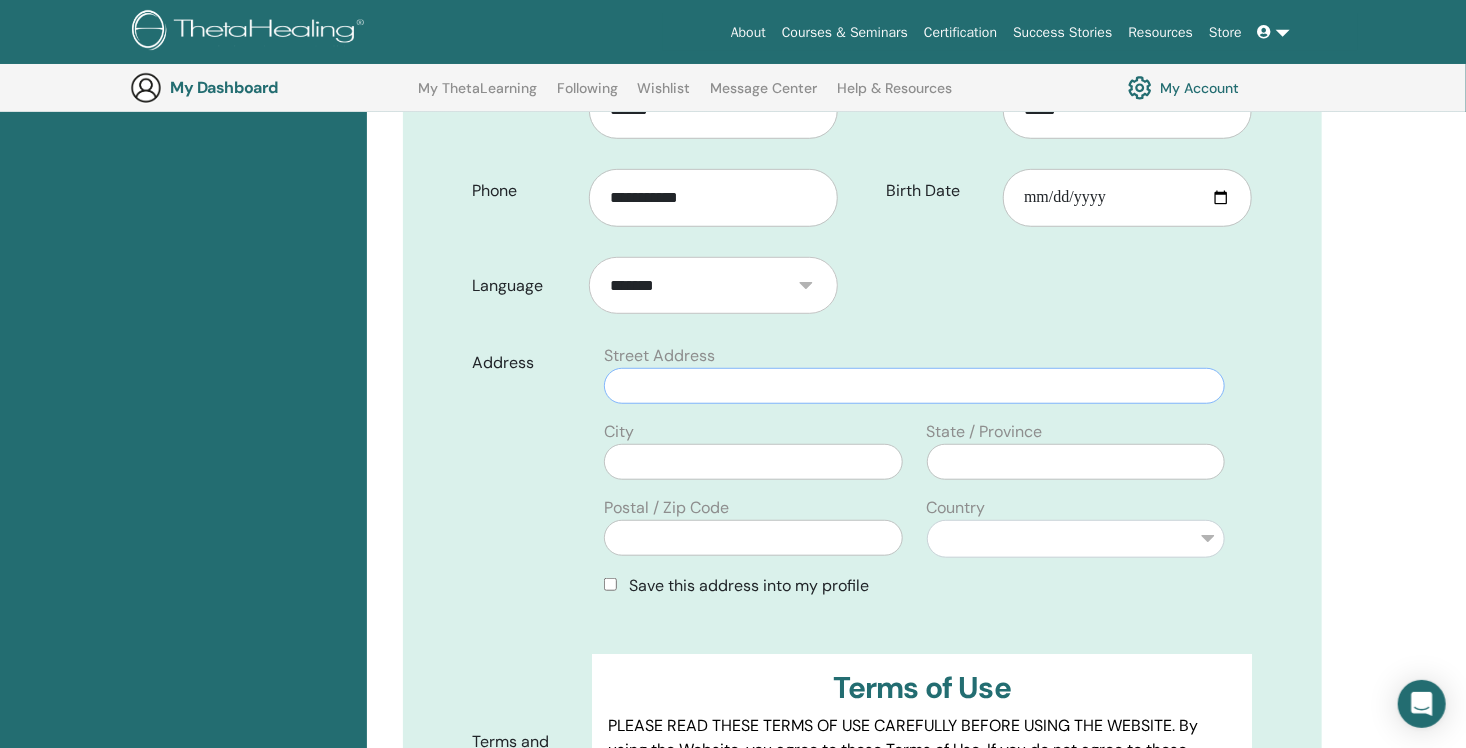 click at bounding box center [914, 386] 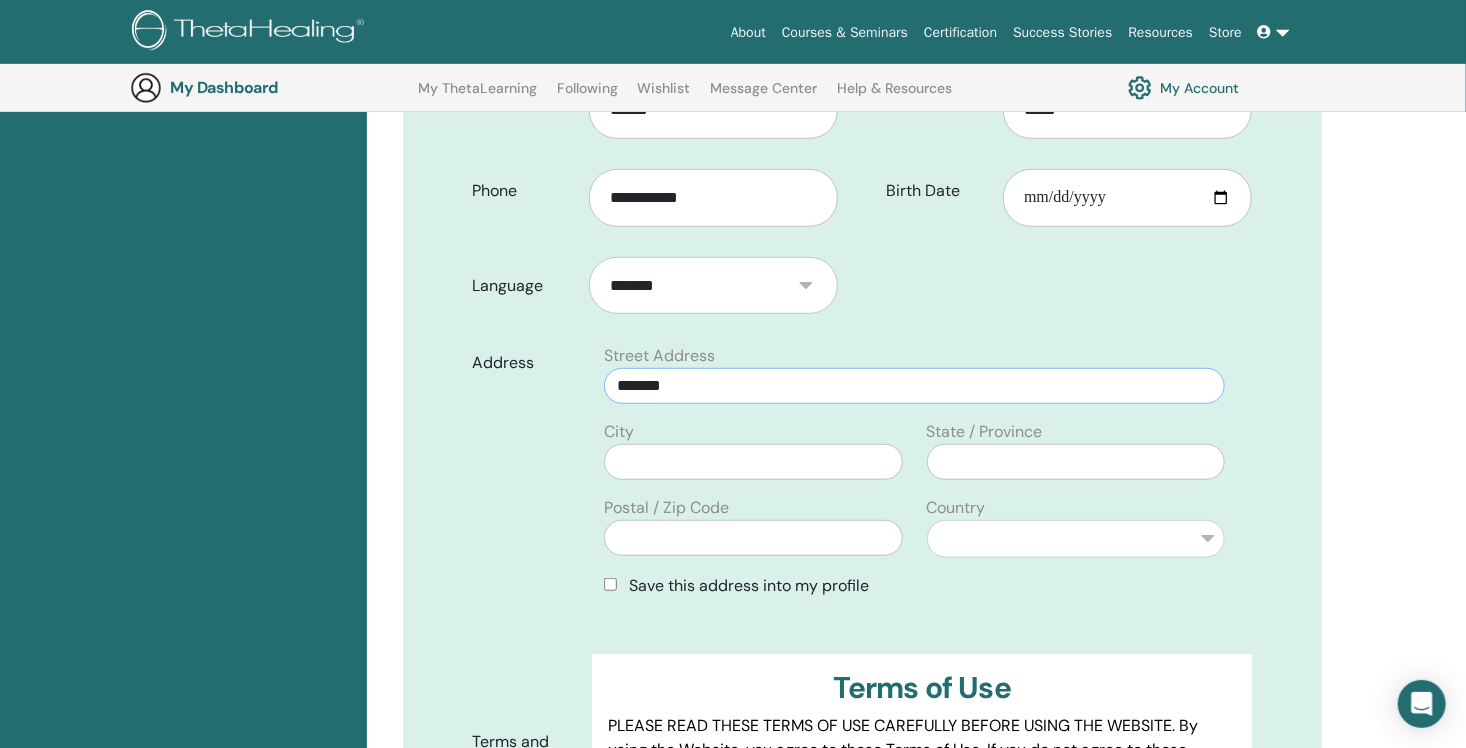 type on "*******" 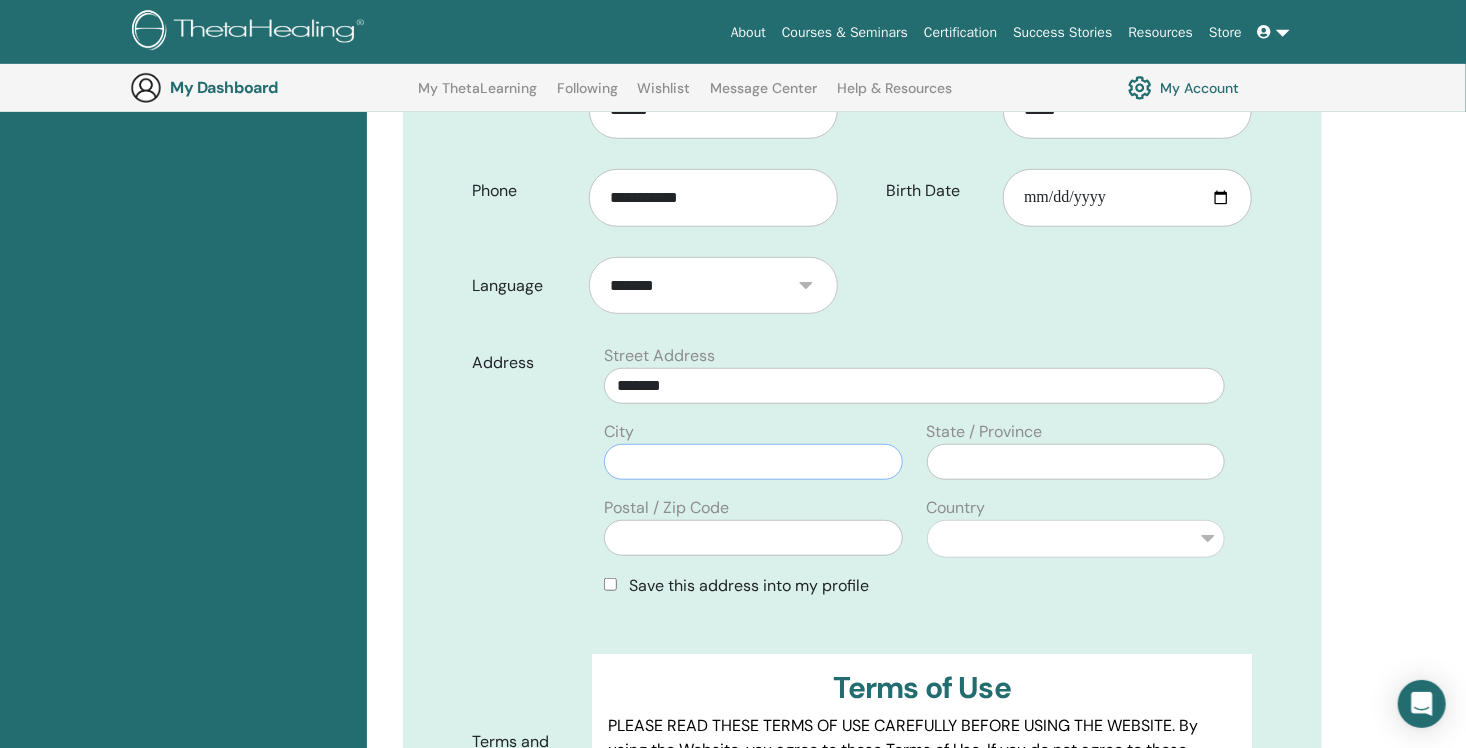 click at bounding box center [753, 462] 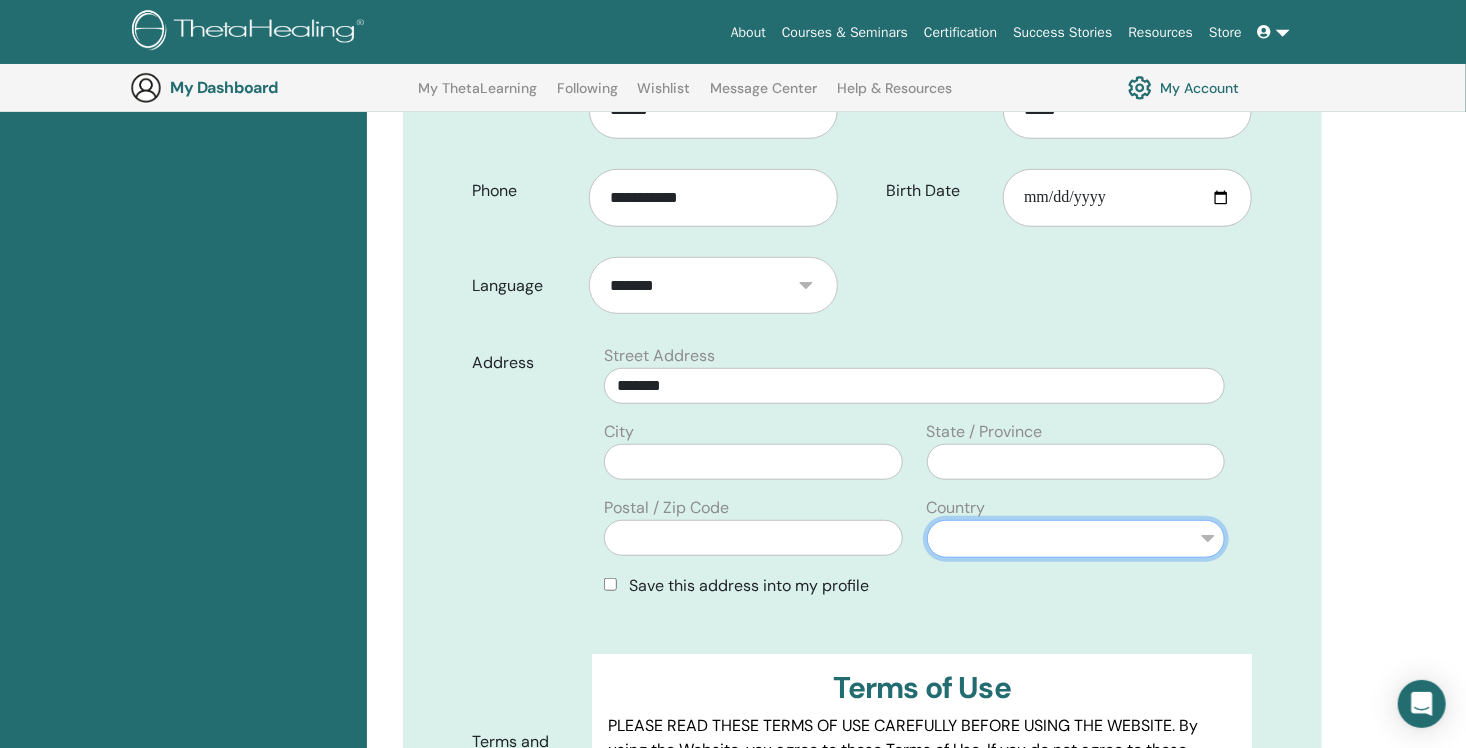 click on "**********" at bounding box center (1076, 539) 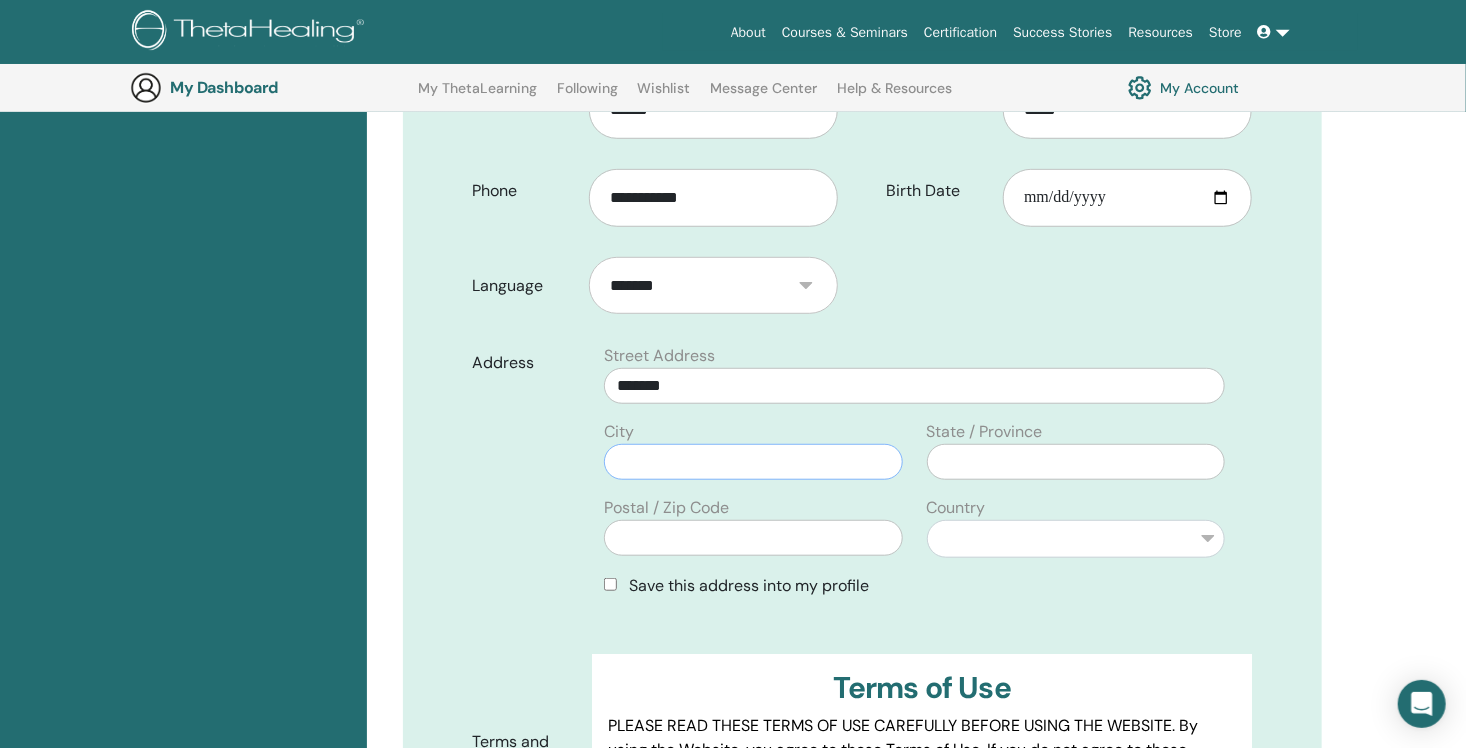 click at bounding box center [753, 462] 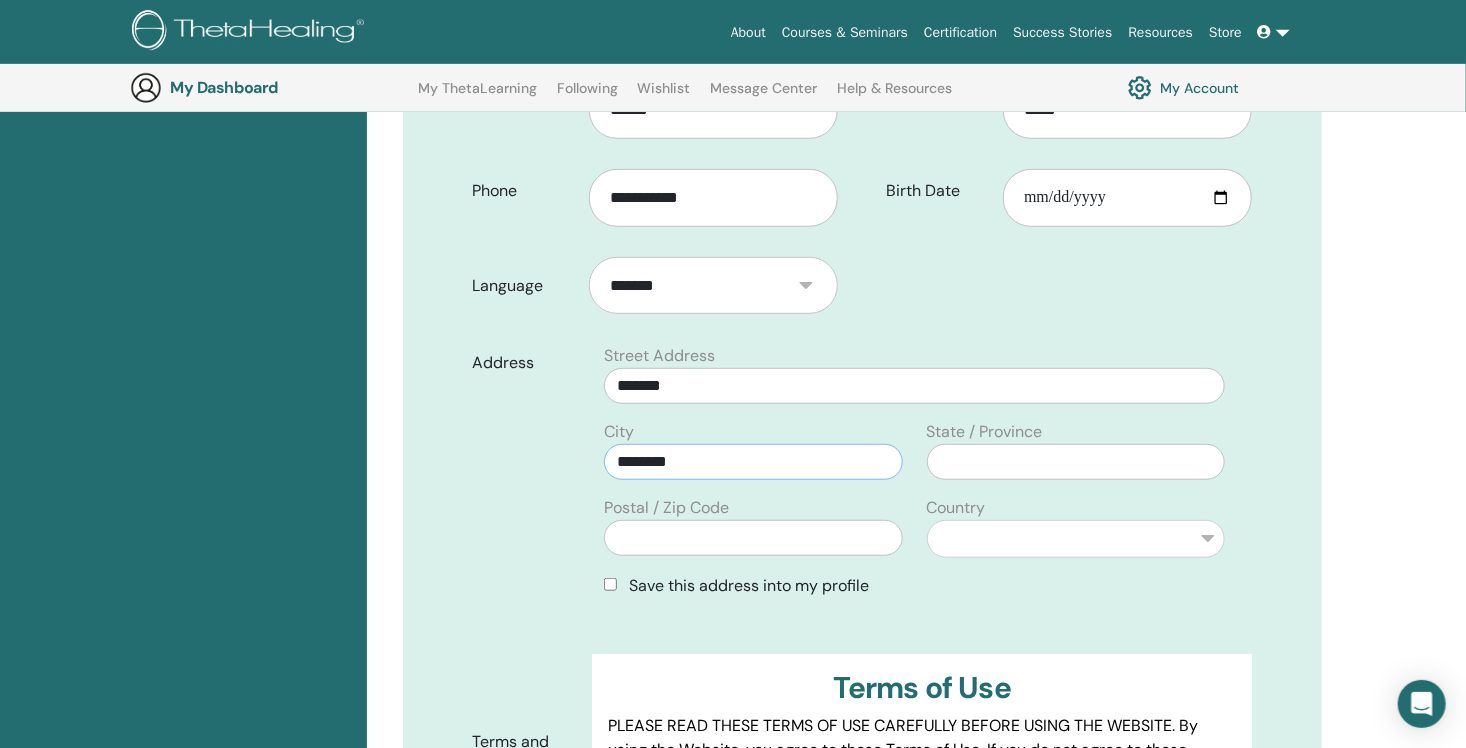 type on "********" 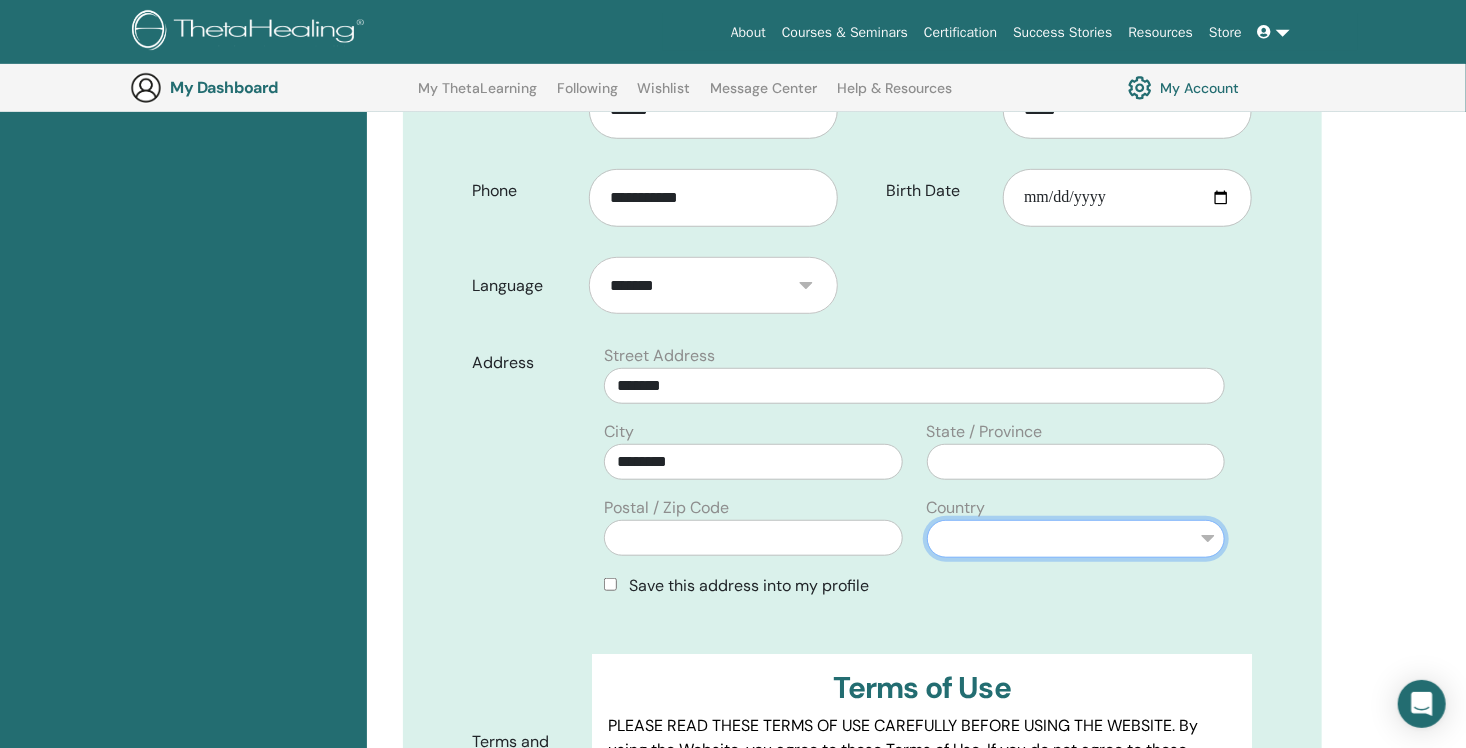 click on "**********" at bounding box center [1076, 539] 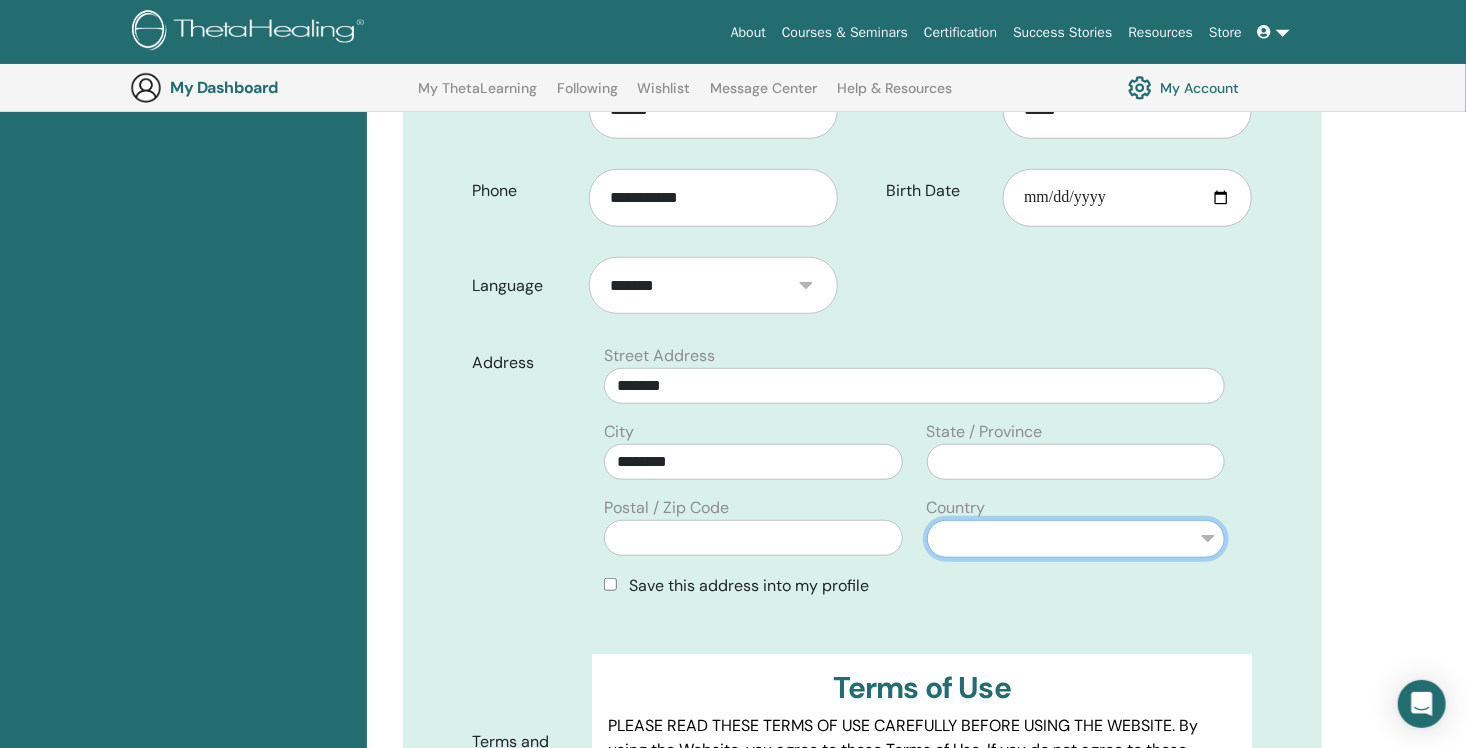 select on "**" 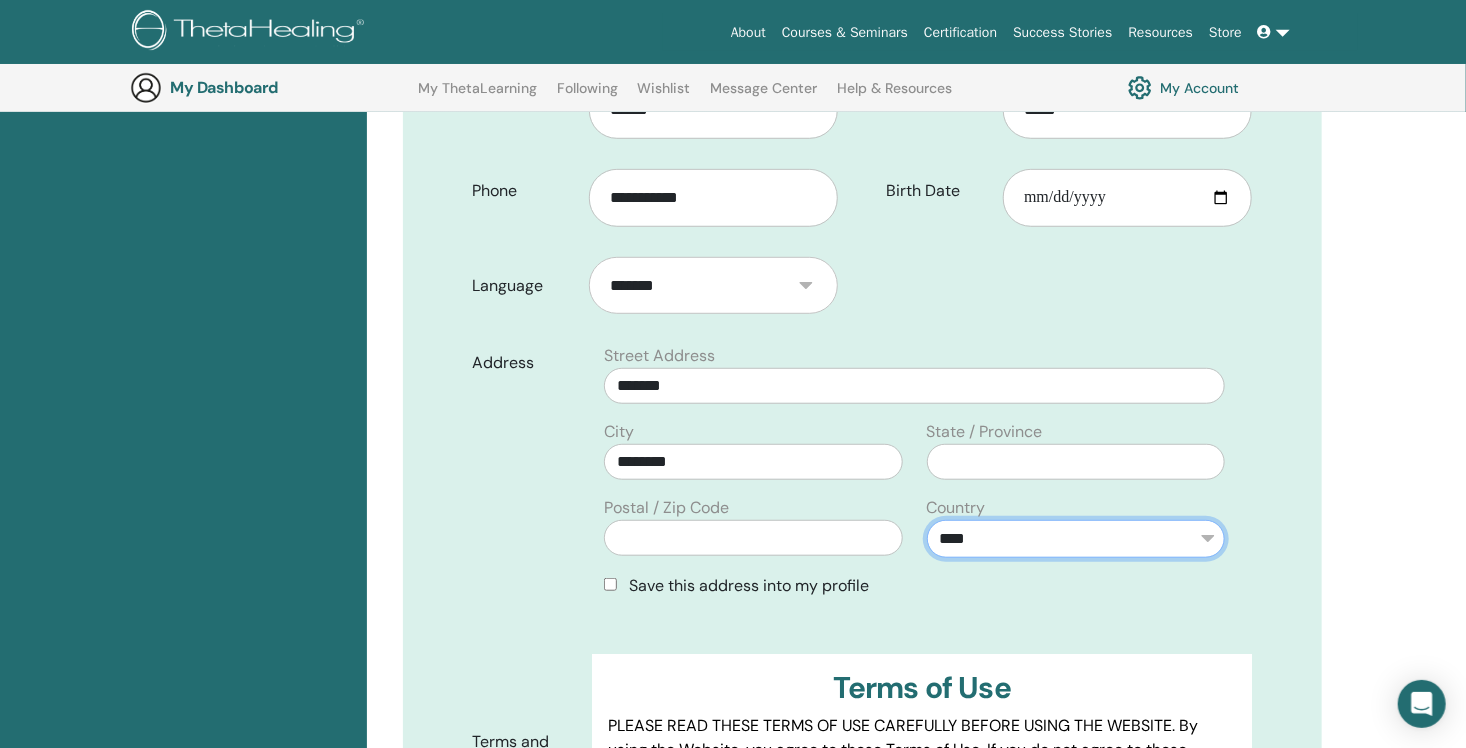 click on "**********" at bounding box center [1076, 539] 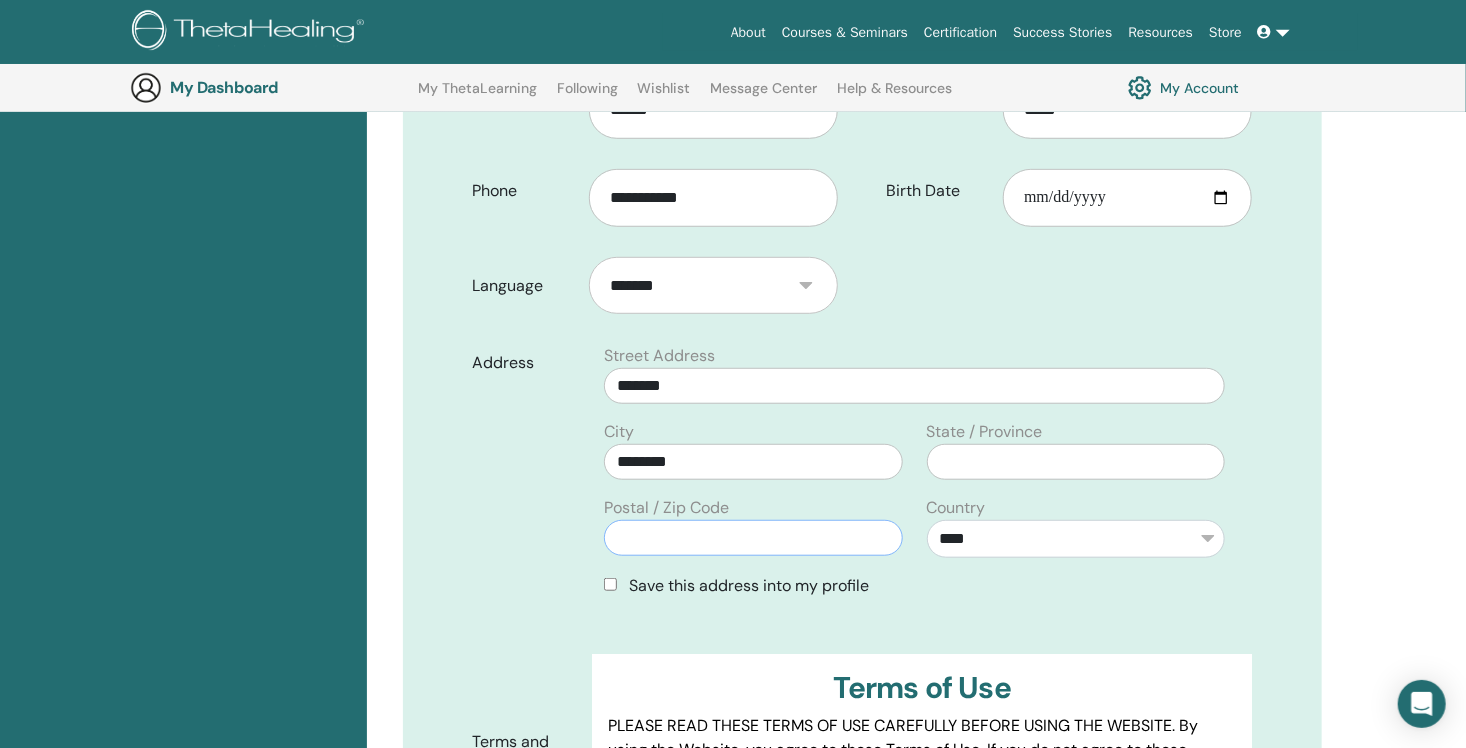 click at bounding box center (753, 538) 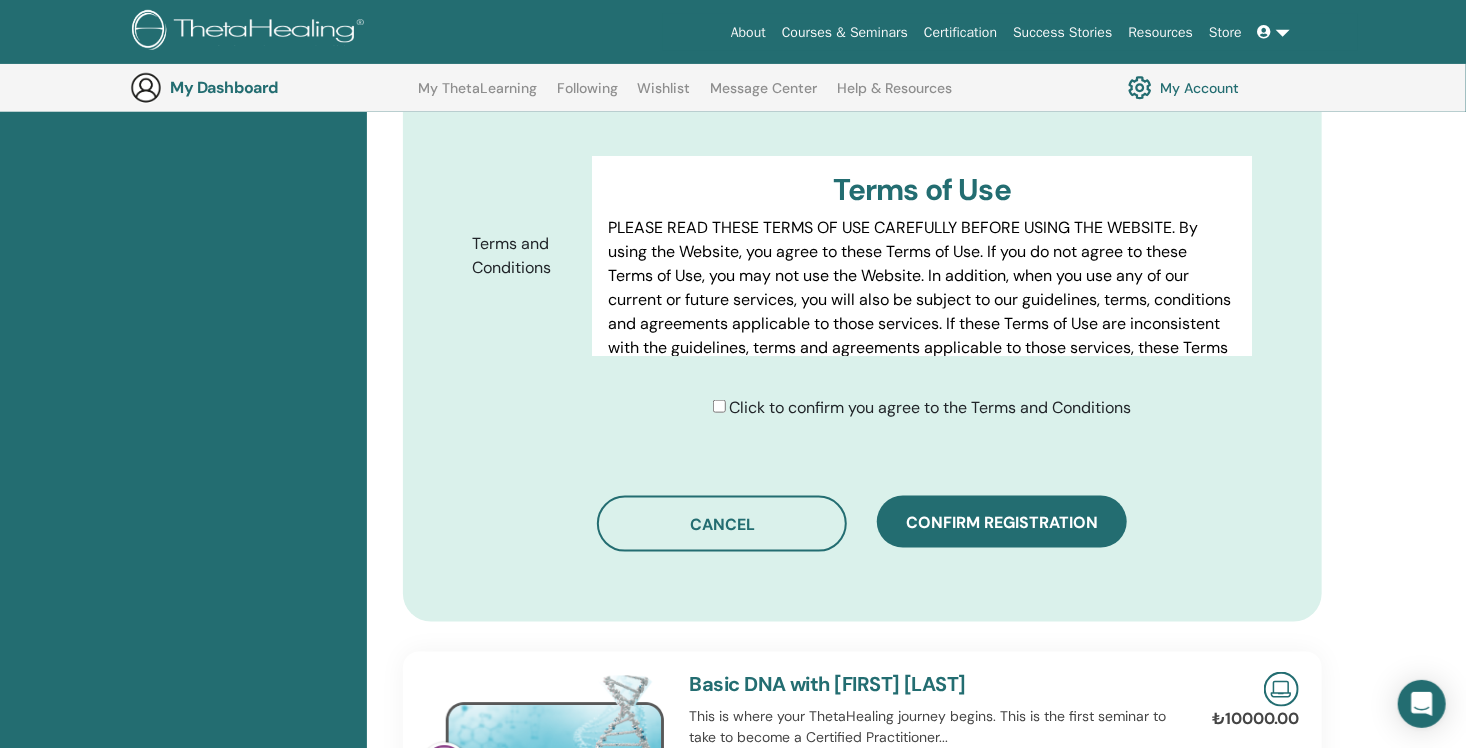 scroll, scrollTop: 948, scrollLeft: 0, axis: vertical 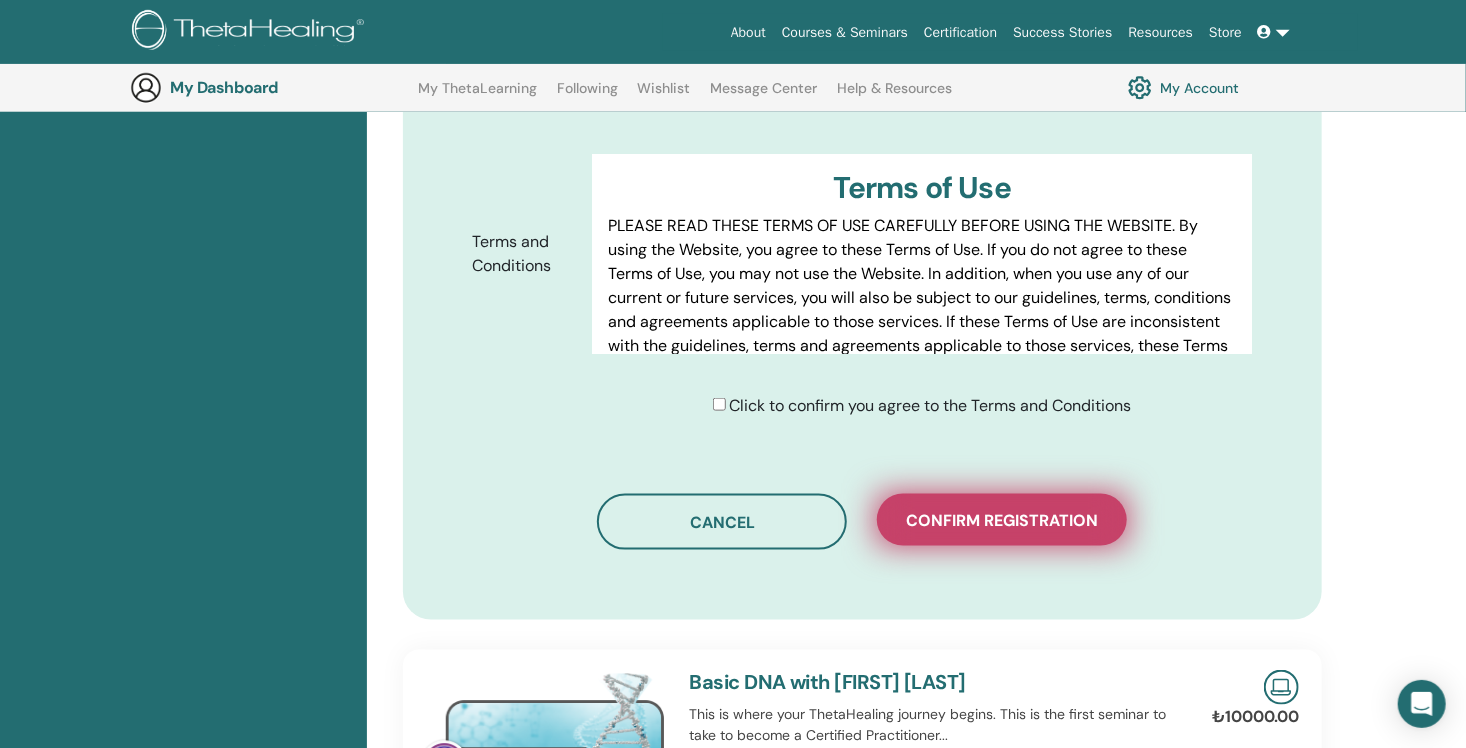 click on "Confirm registration" at bounding box center (1002, 520) 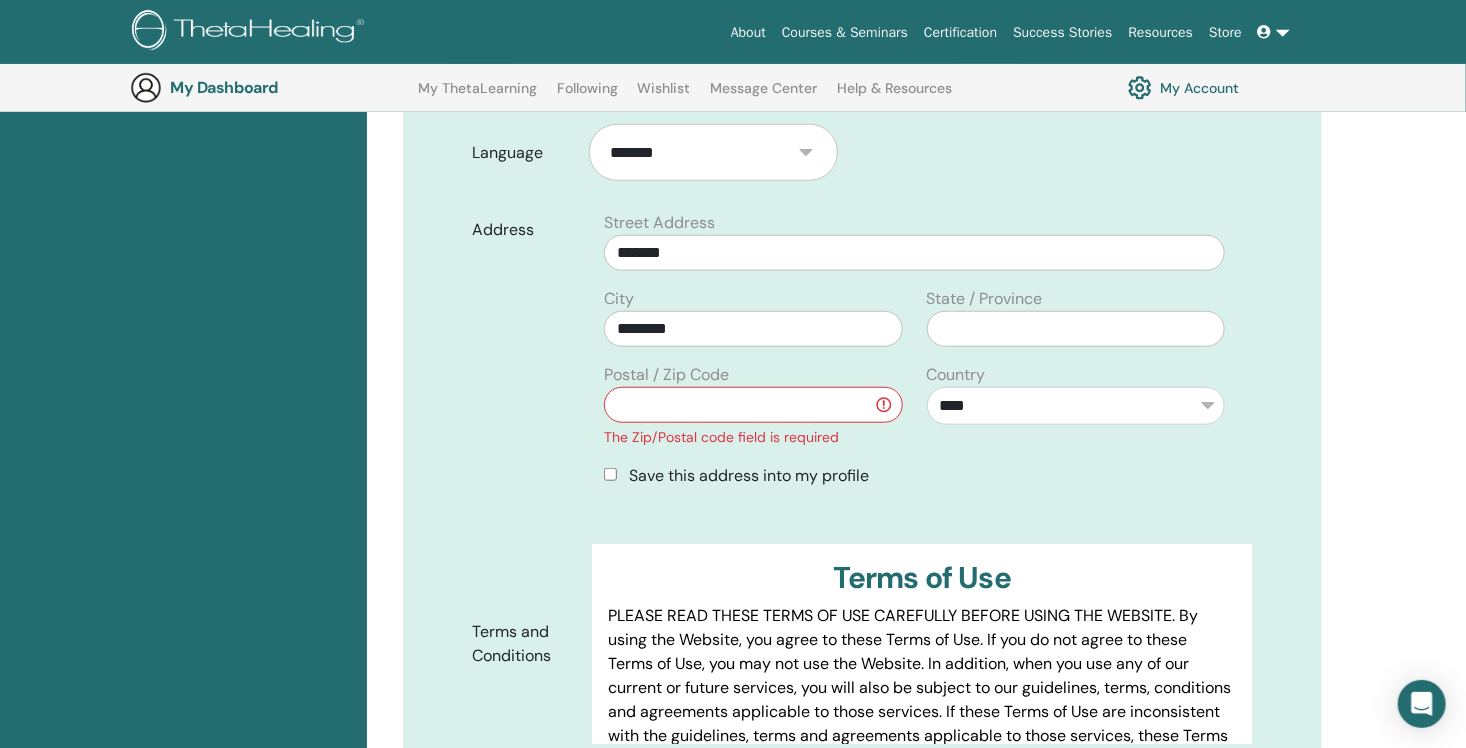 scroll, scrollTop: 448, scrollLeft: 0, axis: vertical 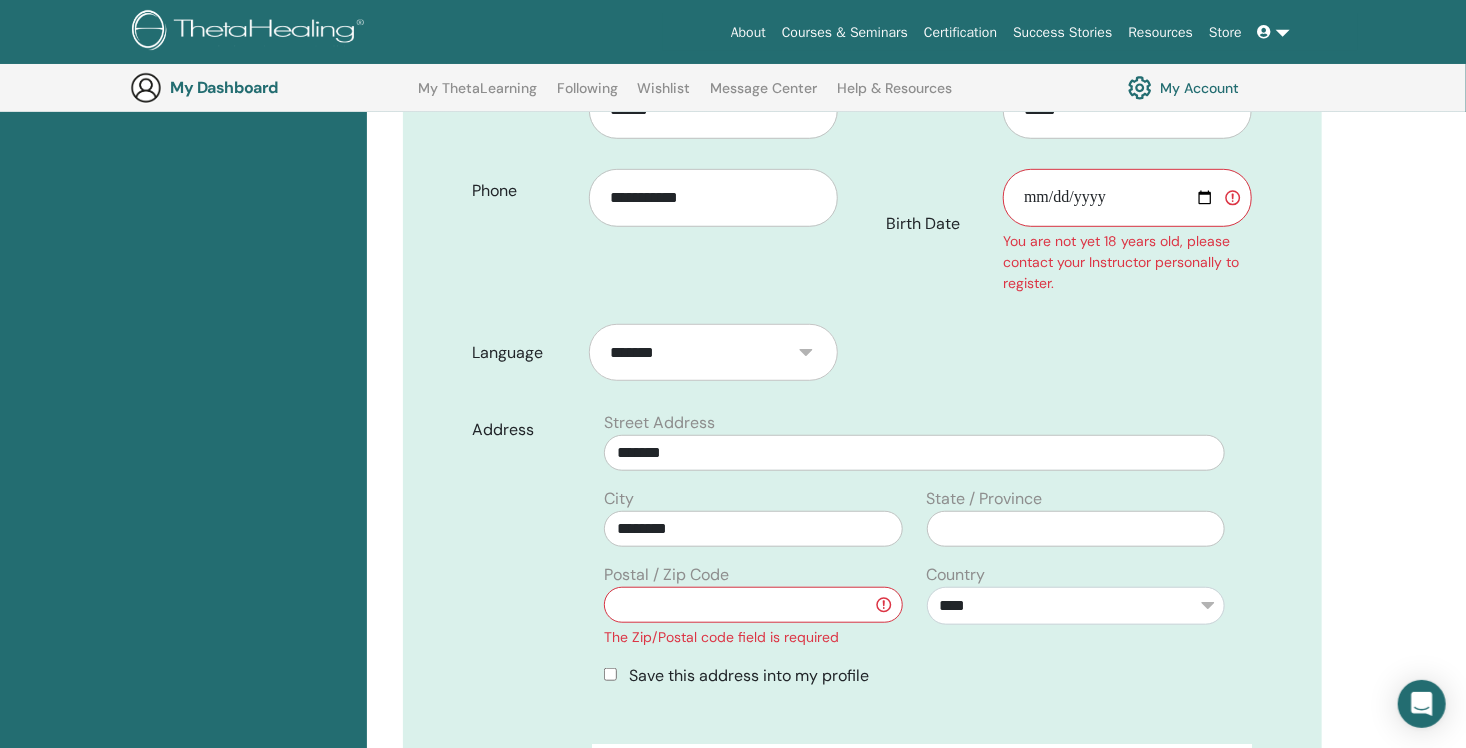 click on "Birth Date" at bounding box center (1127, 198) 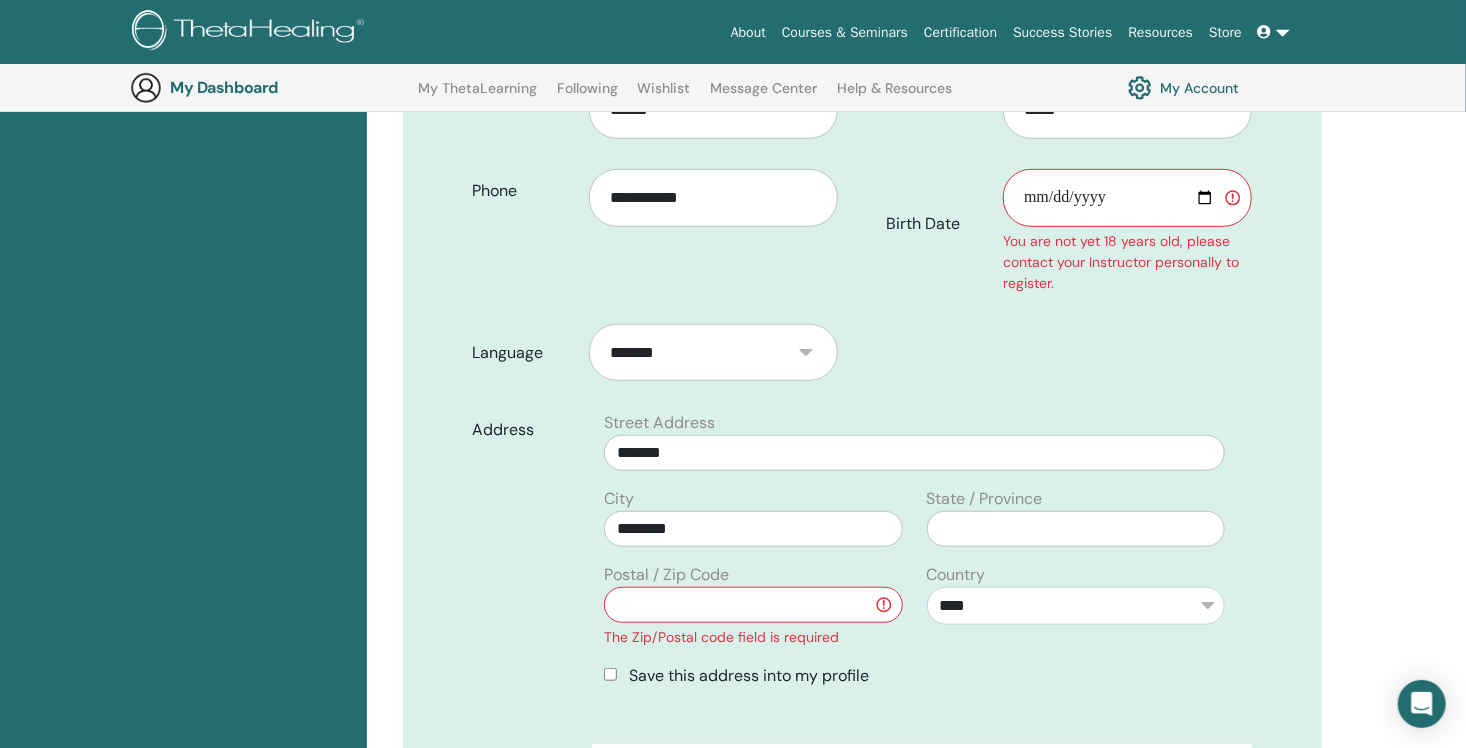 type on "**********" 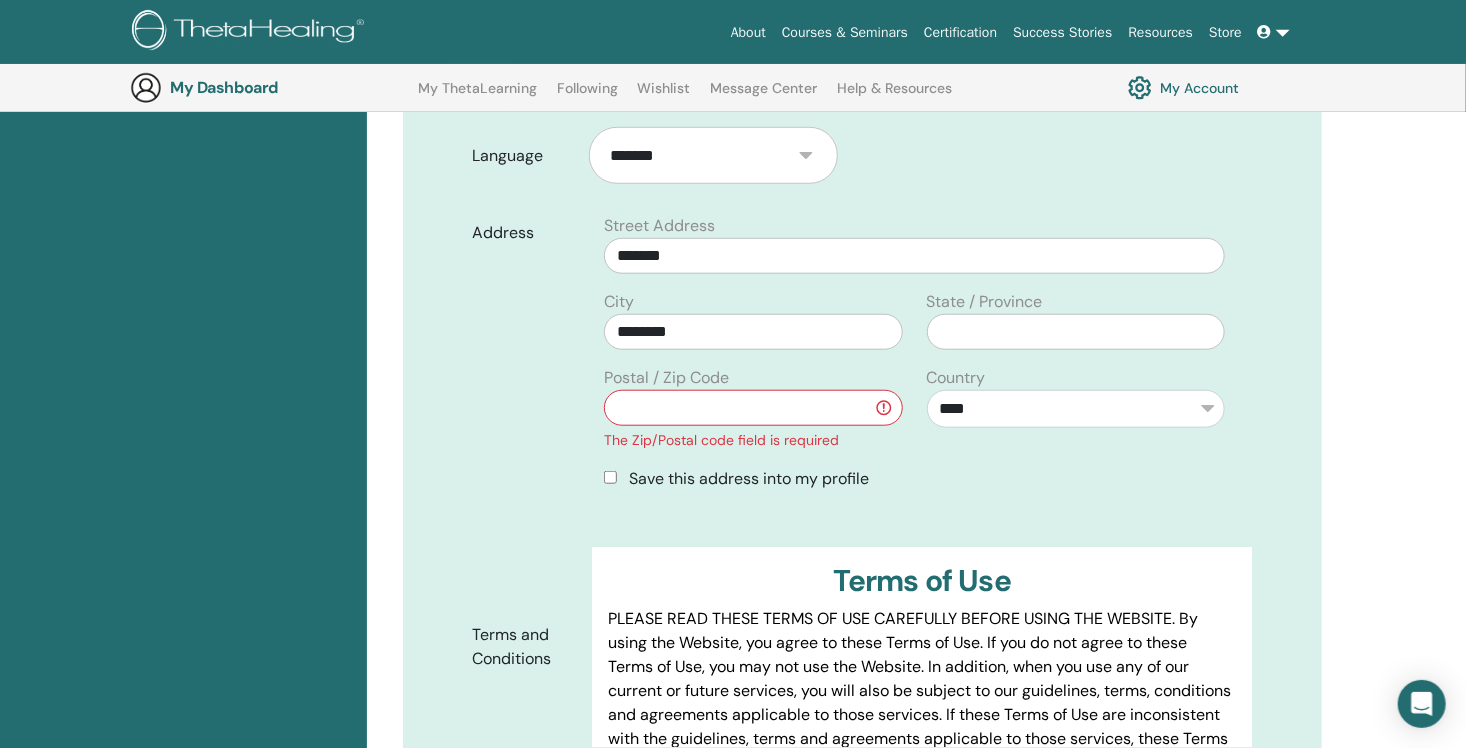 scroll, scrollTop: 648, scrollLeft: 0, axis: vertical 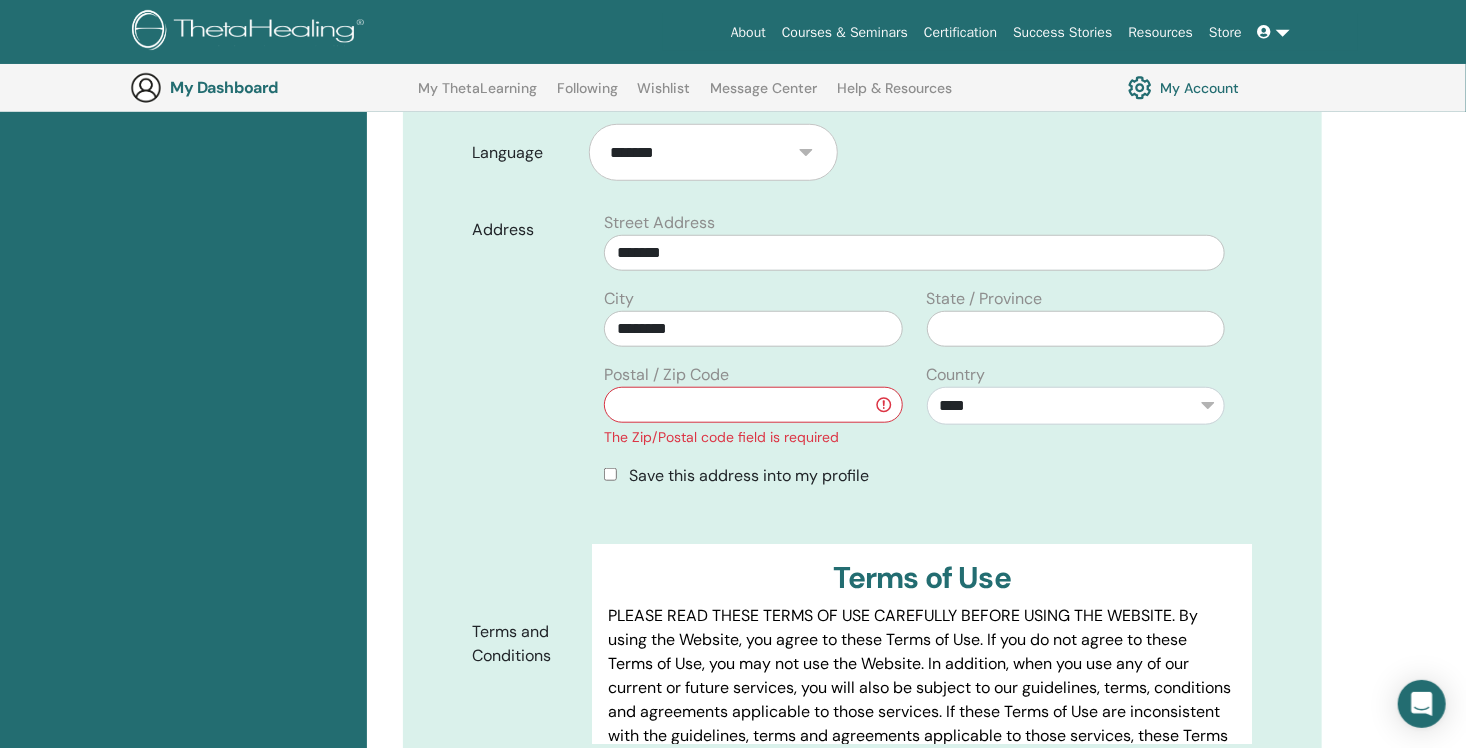 click at bounding box center (753, 405) 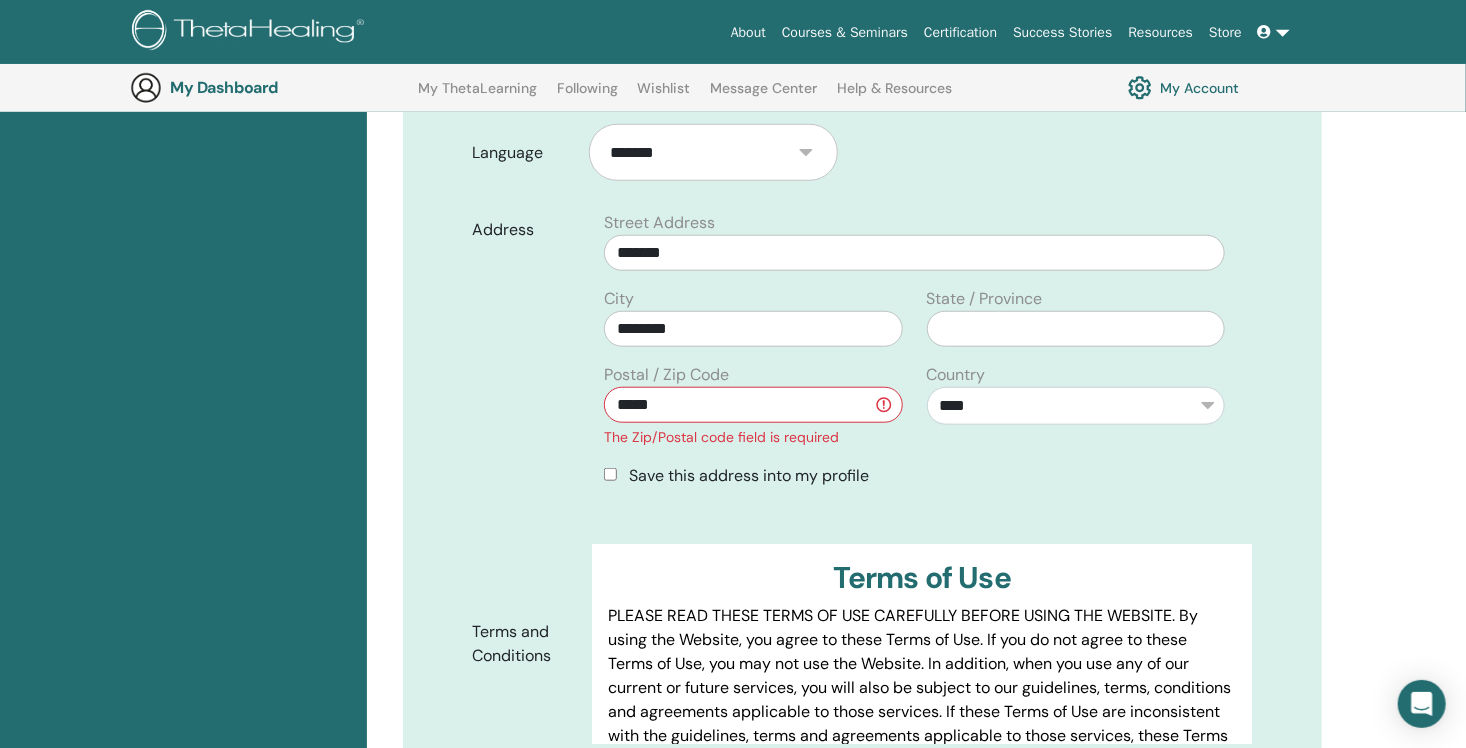 type on "*****" 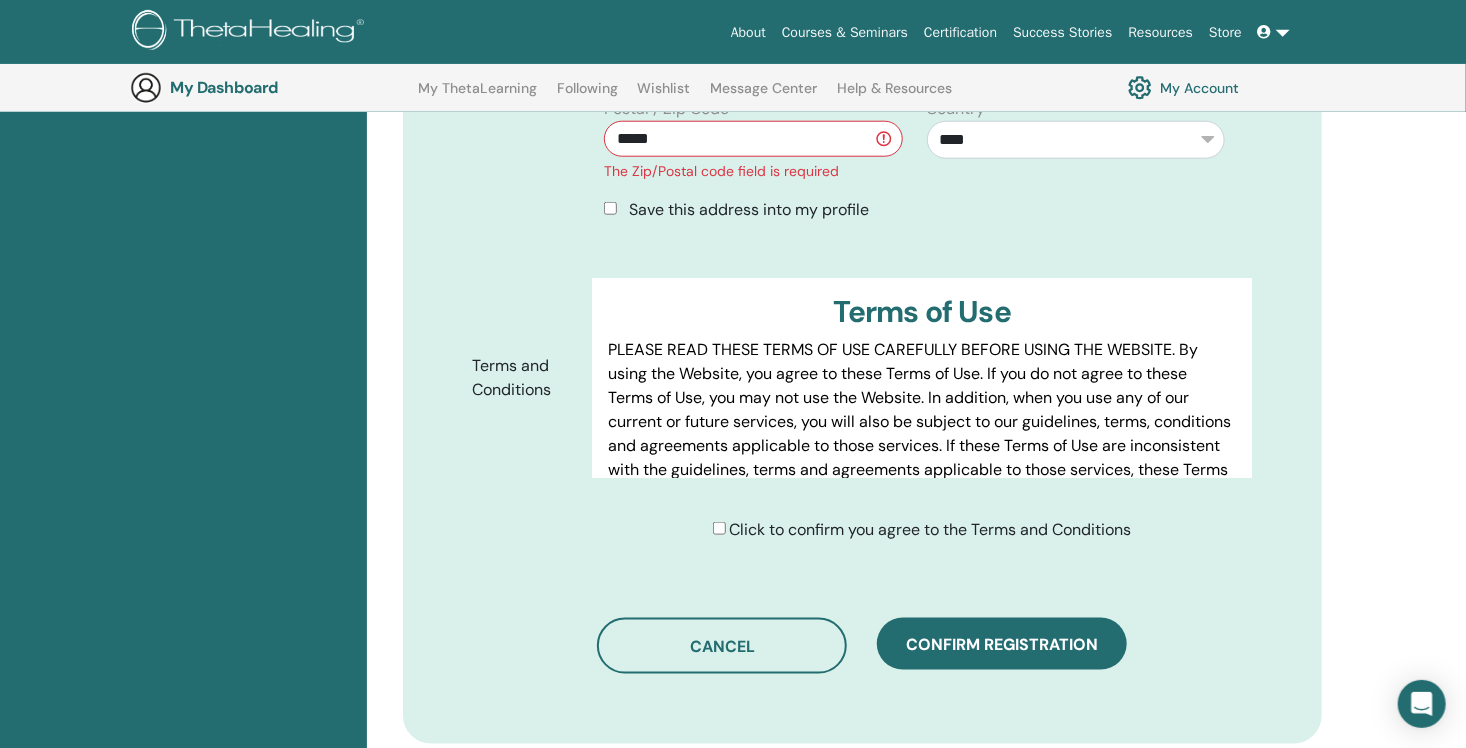 scroll, scrollTop: 948, scrollLeft: 0, axis: vertical 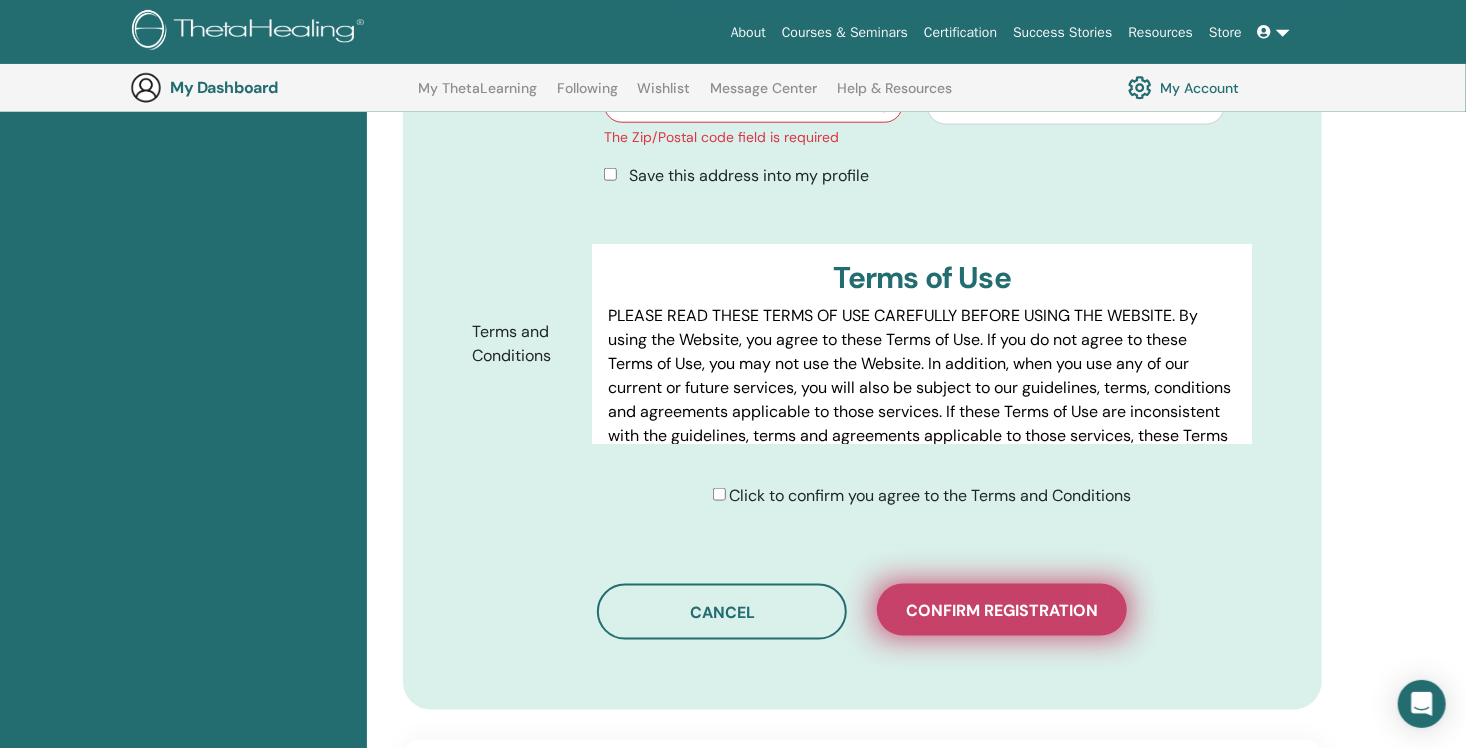 click on "Confirm registration" at bounding box center [1002, 610] 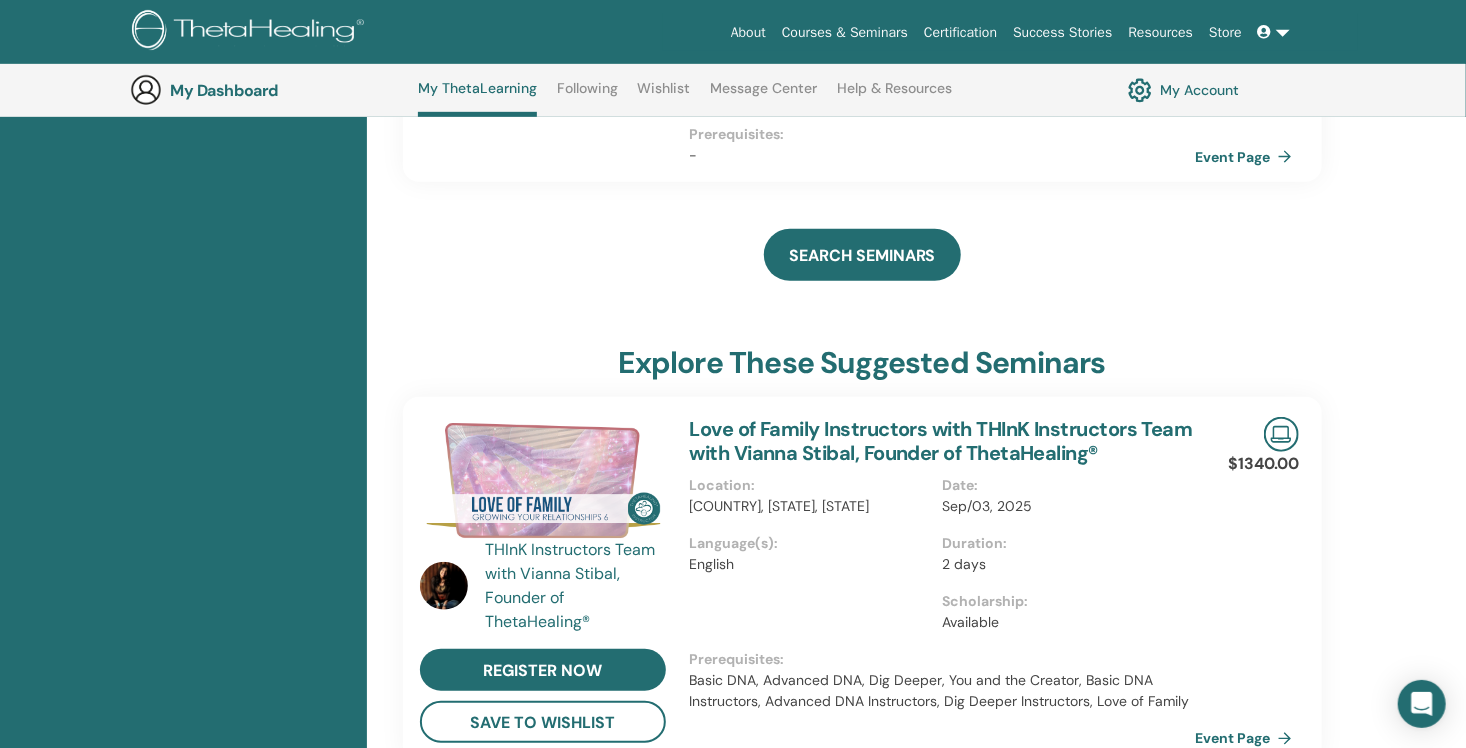 scroll, scrollTop: 352, scrollLeft: 0, axis: vertical 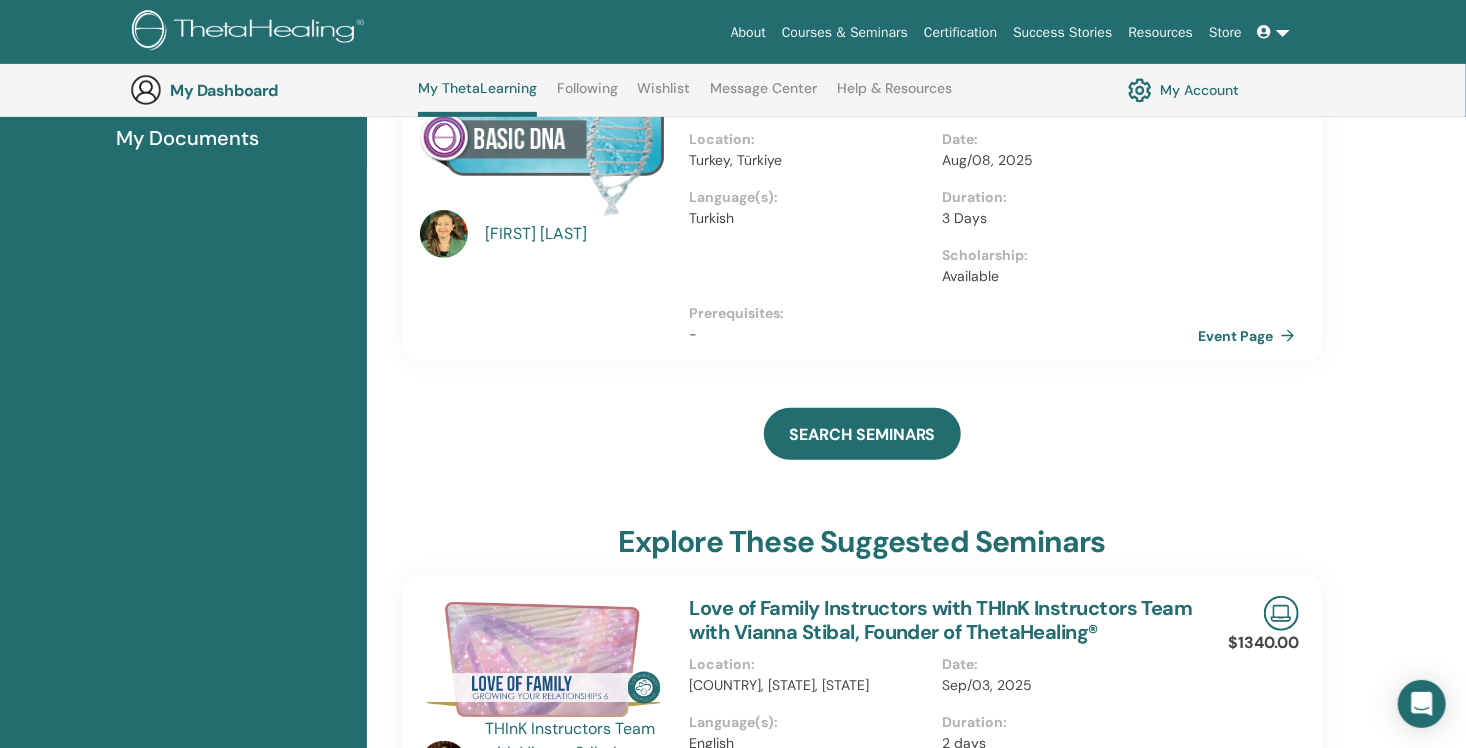 click on "Event Page" at bounding box center [1250, 336] 